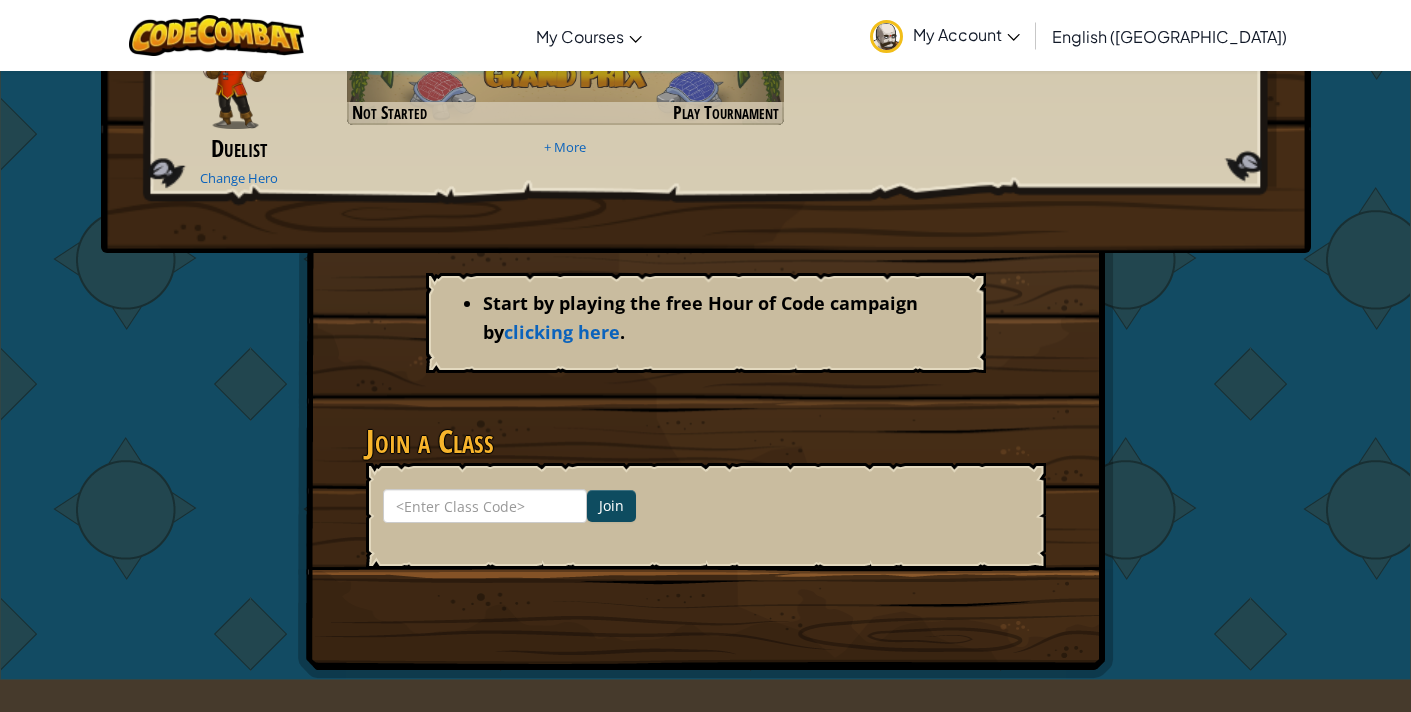 scroll, scrollTop: 0, scrollLeft: 0, axis: both 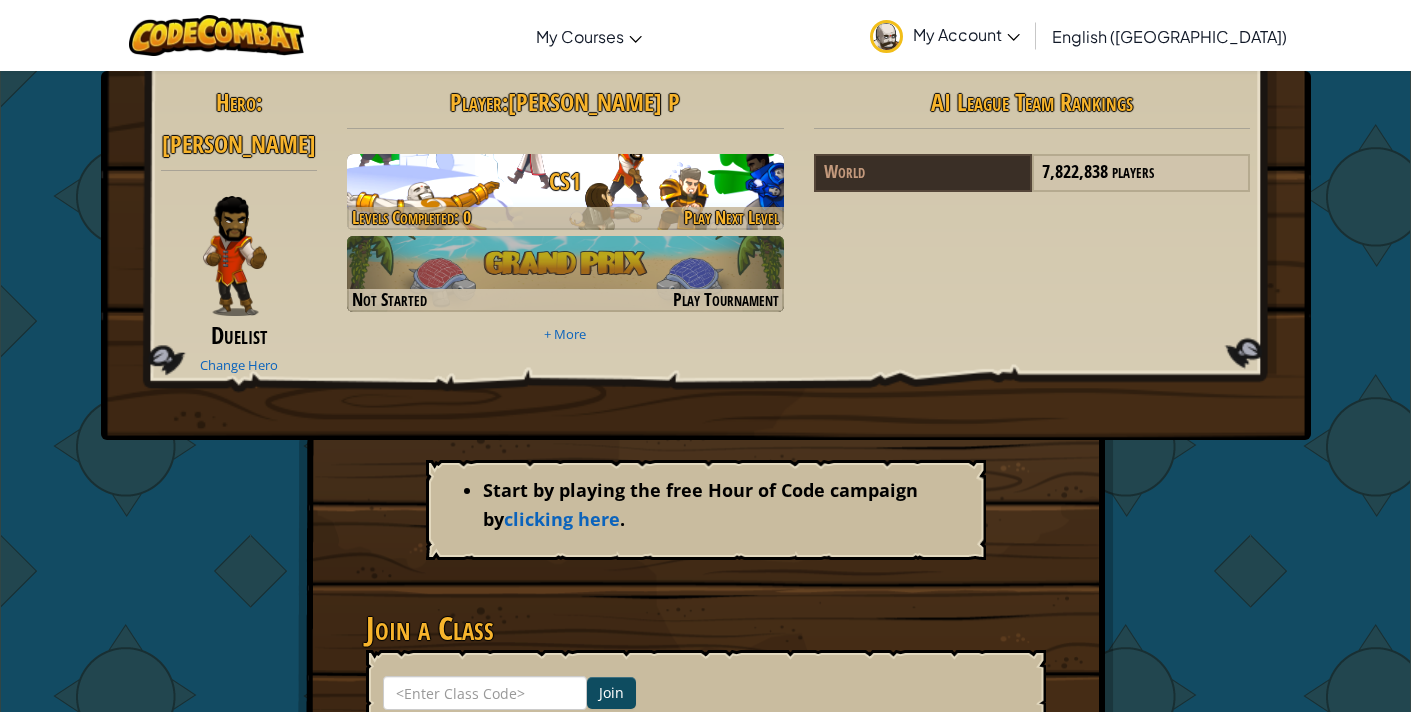 click on "CS1" at bounding box center [565, 181] 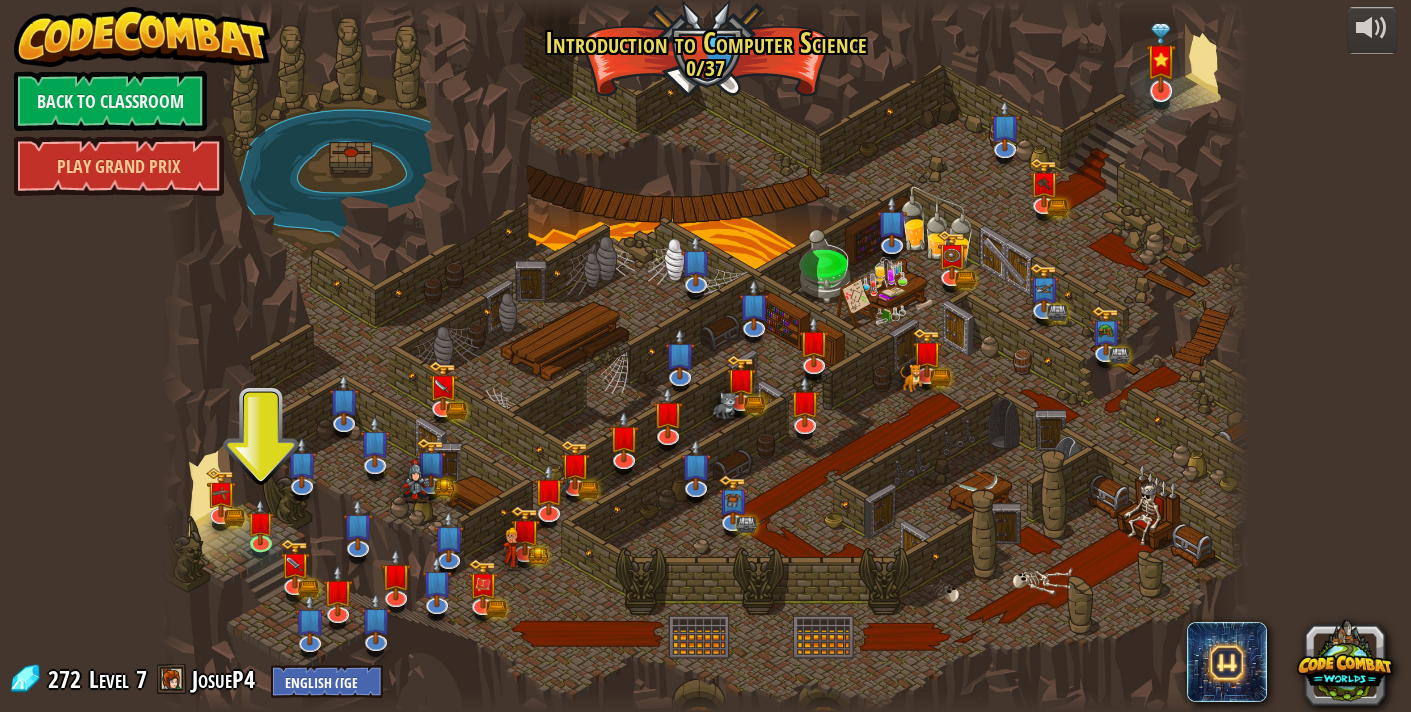 click at bounding box center (1161, 58) 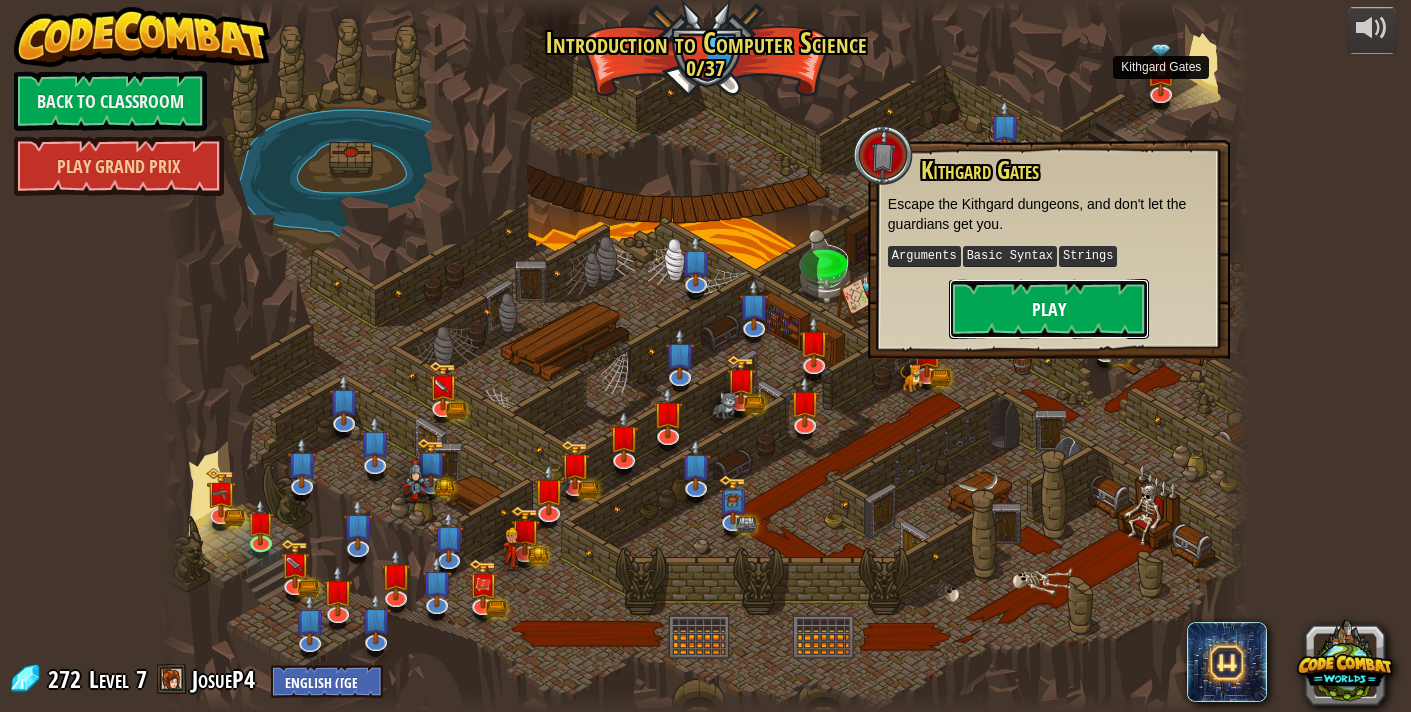 click on "Play" at bounding box center (1049, 309) 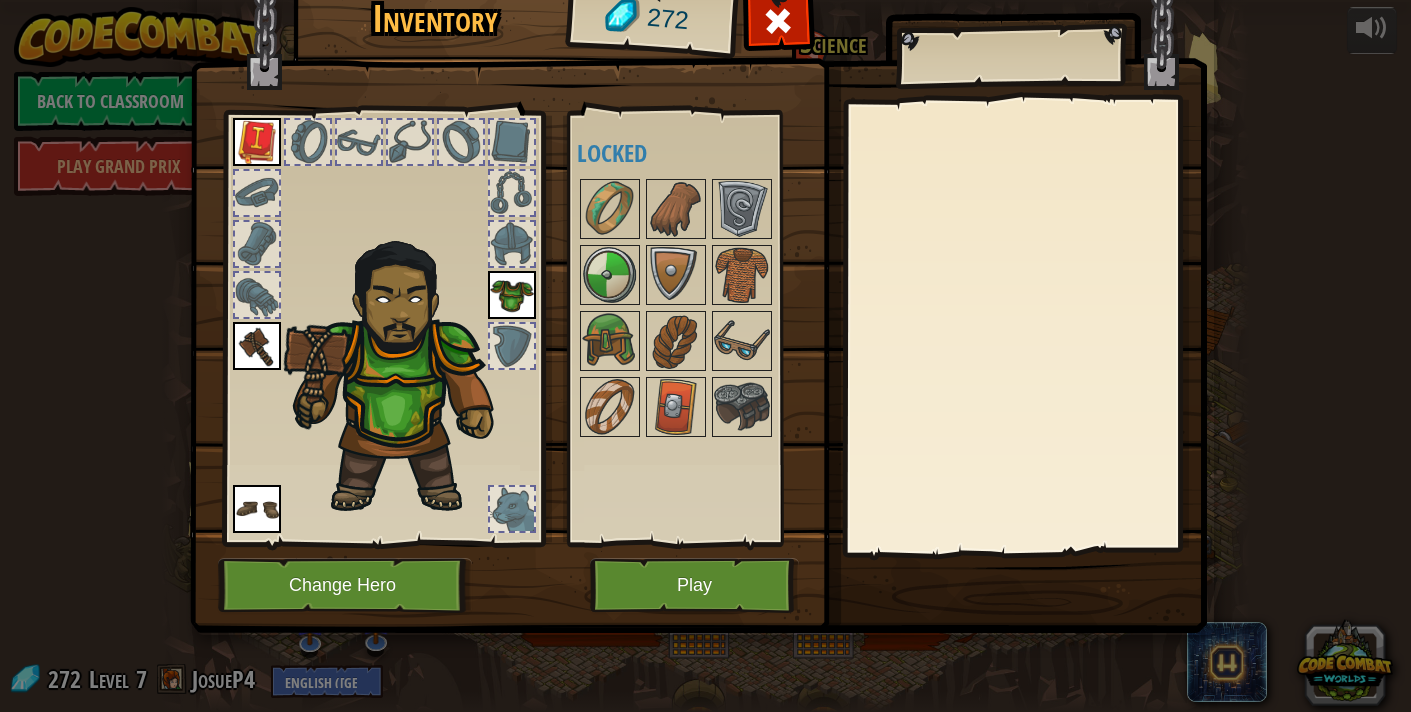 click on "Inventory 272 Available Equip (double-click to equip) Locked Equip Unequip Subscribe to Unlock! (restricted in this level) Change Hero Play" at bounding box center [705, 356] 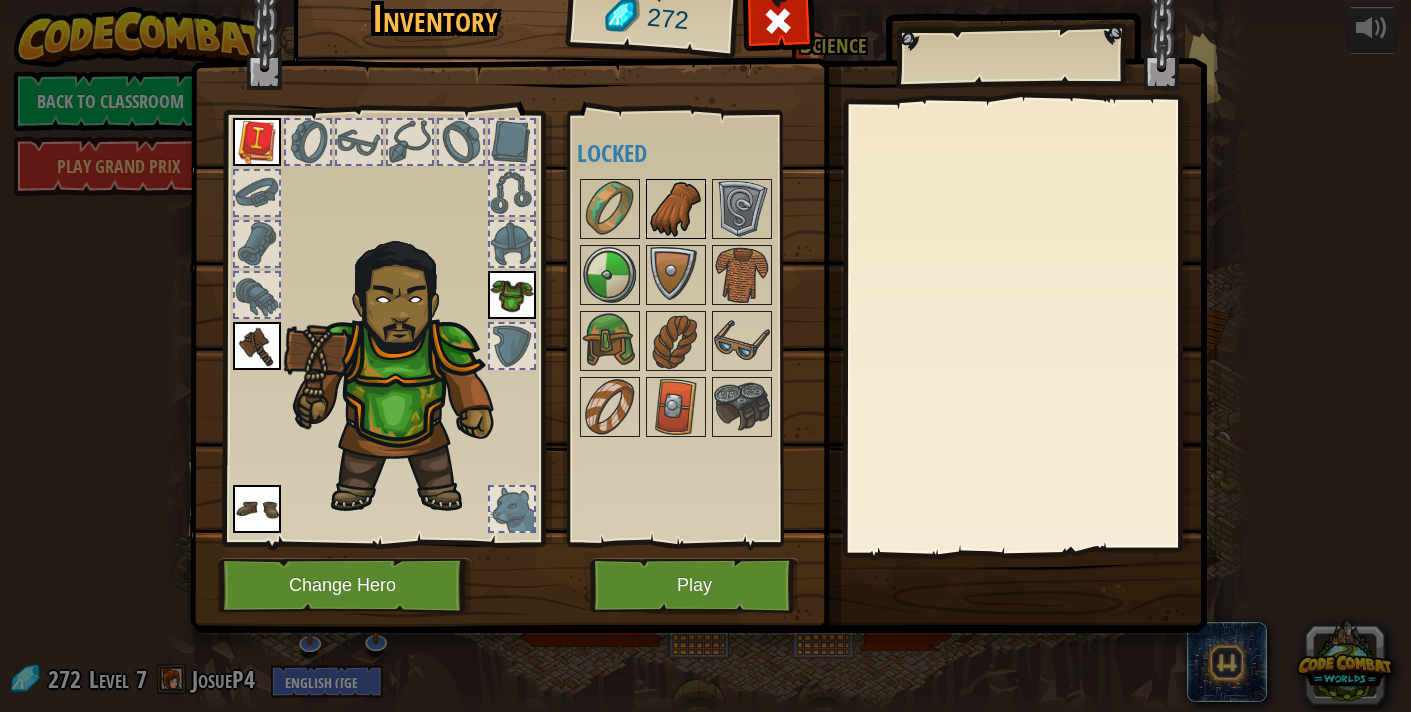 click at bounding box center [676, 209] 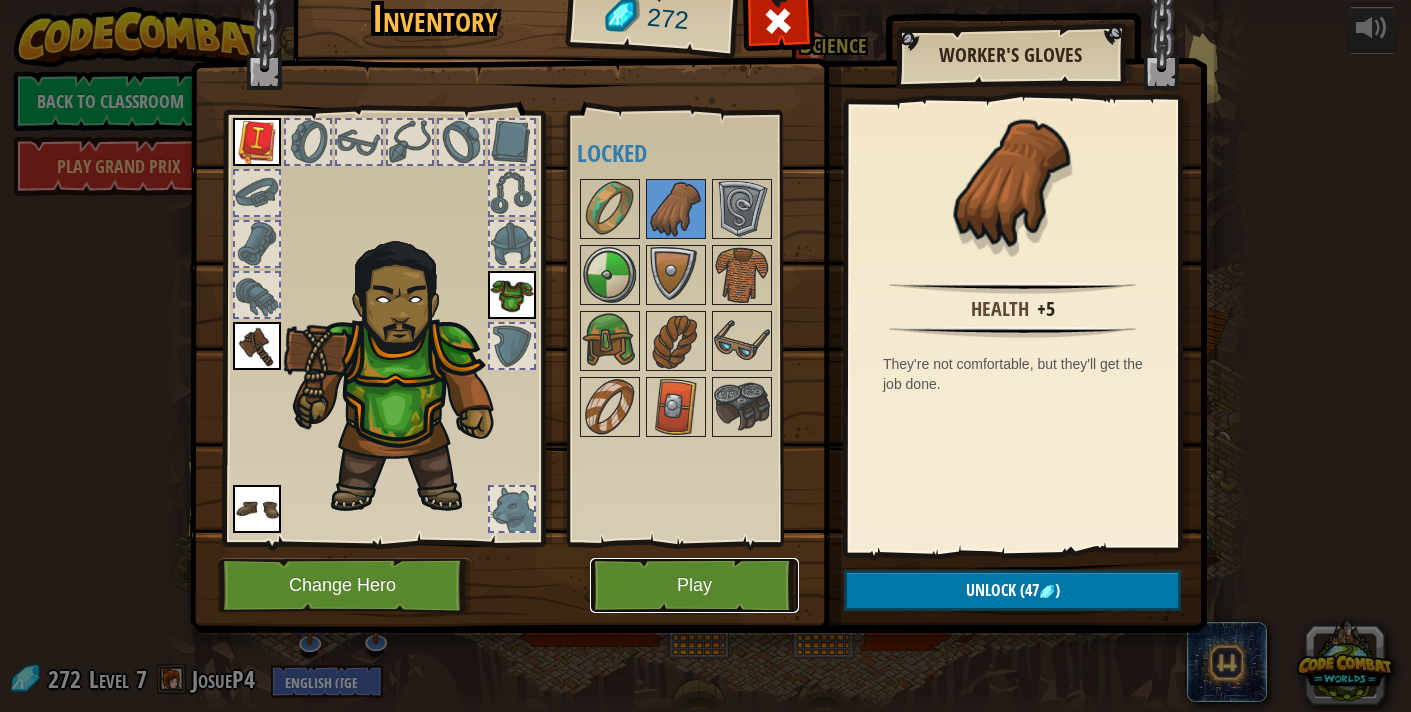click on "Play" at bounding box center [694, 585] 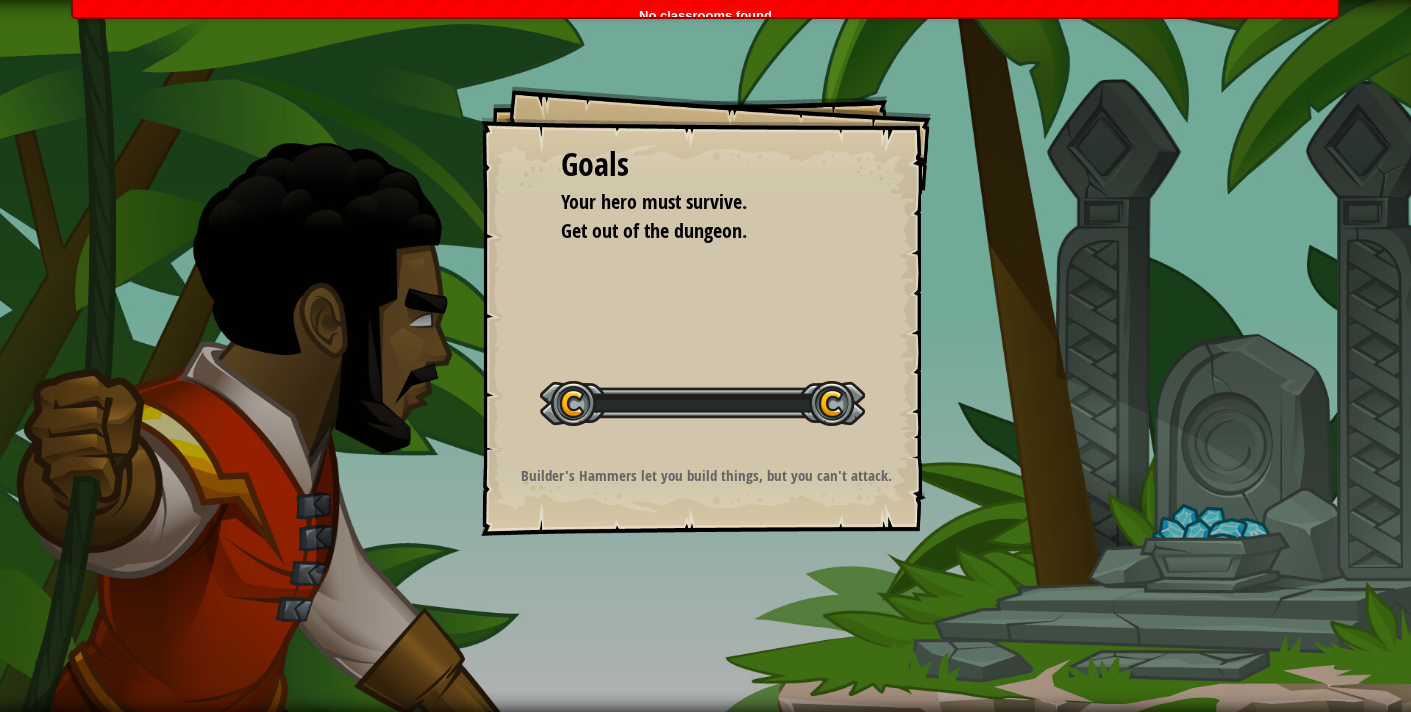 click on "Goals Your hero must survive. Get out of the dungeon. Start Level Error loading from server. Try refreshing the page. You'll need a subscription to play this level. Subscribe You'll need to join a course to play this level. Back to my courses Ask your teacher to assign a license to you so you can continue to play CodeCombat! Back to my courses This level is locked. Back to my courses Builder's Hammers let you build things, but you can't attack." at bounding box center [705, 356] 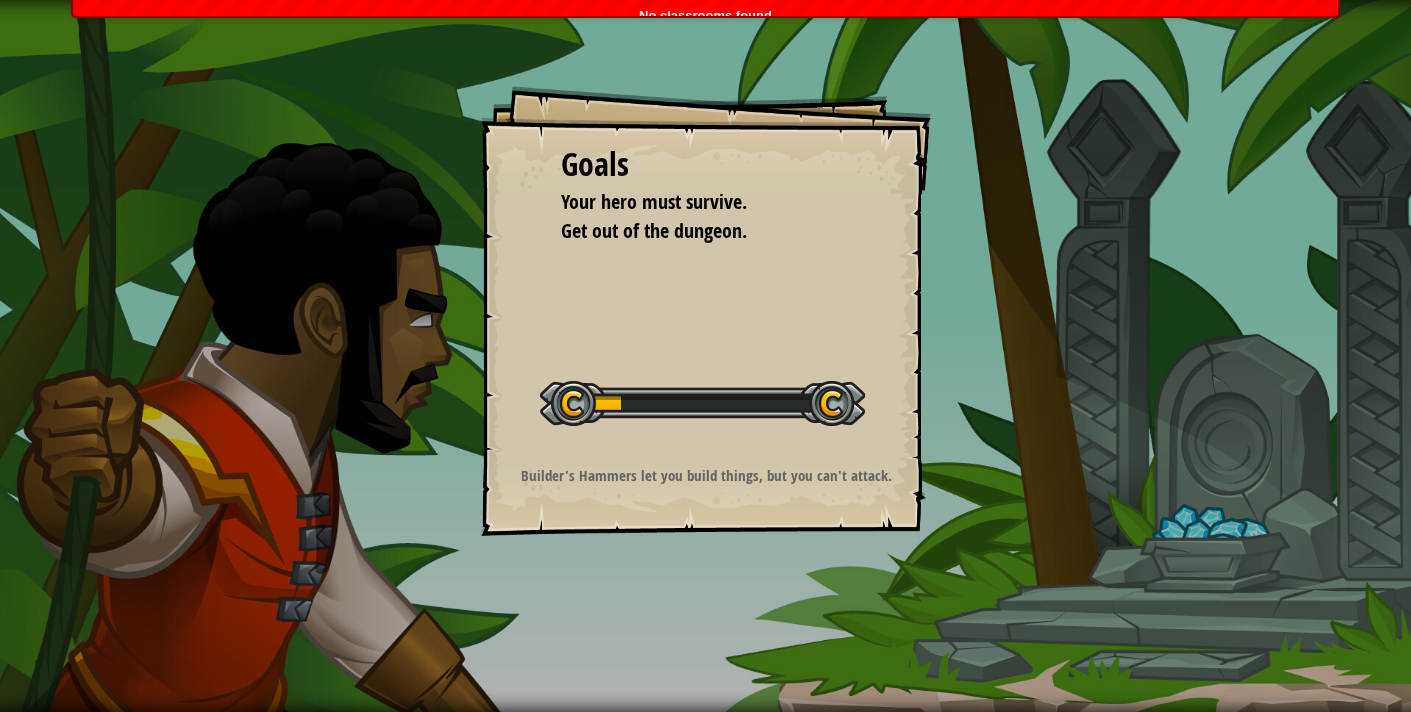 click on "Goals Your hero must survive. Get out of the dungeon. Start Level Error loading from server. Try refreshing the page. You'll need a subscription to play this level. Subscribe You'll need to join a course to play this level. Back to my courses Ask your teacher to assign a license to you so you can continue to play CodeCombat! Back to my courses This level is locked. Back to my courses Builder's Hammers let you build things, but you can't attack." at bounding box center (705, 356) 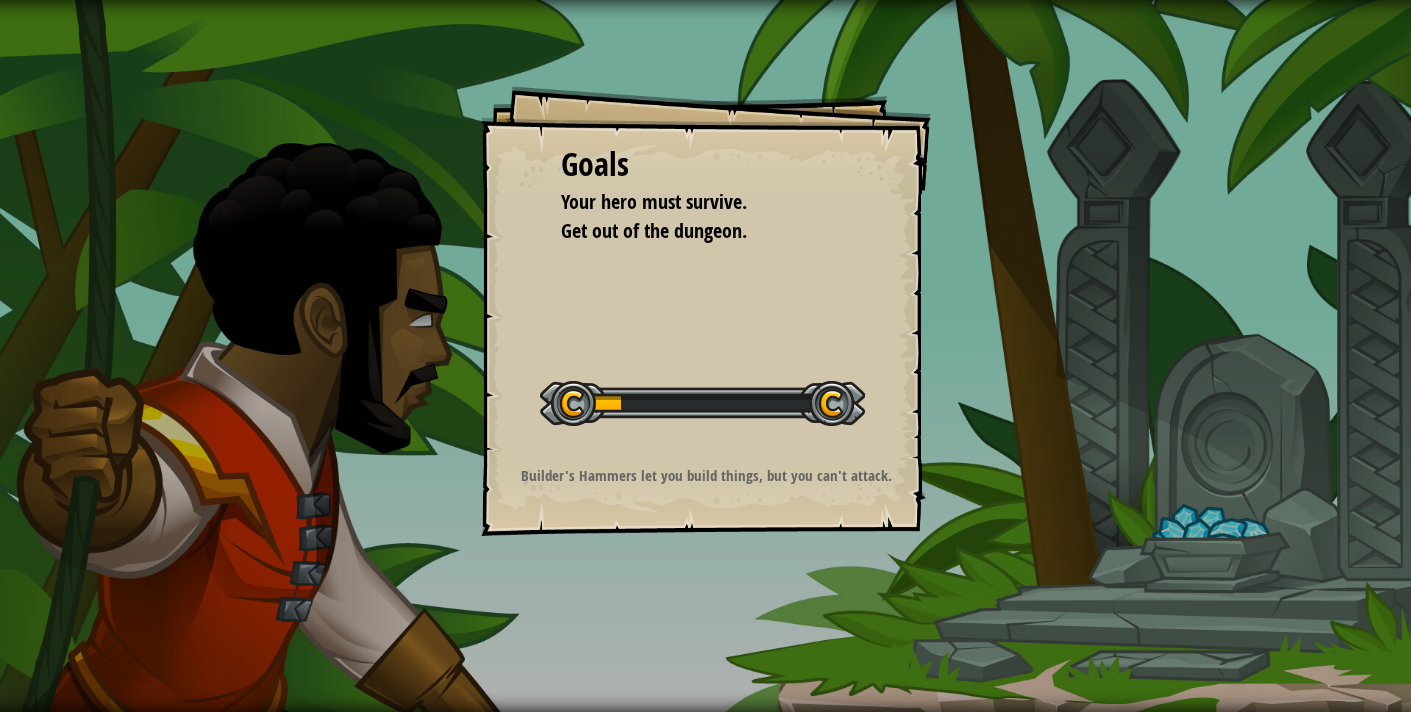 click on "Goals Your hero must survive. Get out of the dungeon. Start Level Error loading from server. Try refreshing the page. You'll need a subscription to play this level. Subscribe You'll need to join a course to play this level. Back to my courses Ask your teacher to assign a license to you so you can continue to play CodeCombat! Back to my courses This level is locked. Back to my courses Builder's Hammers let you build things, but you can't attack." at bounding box center (705, 356) 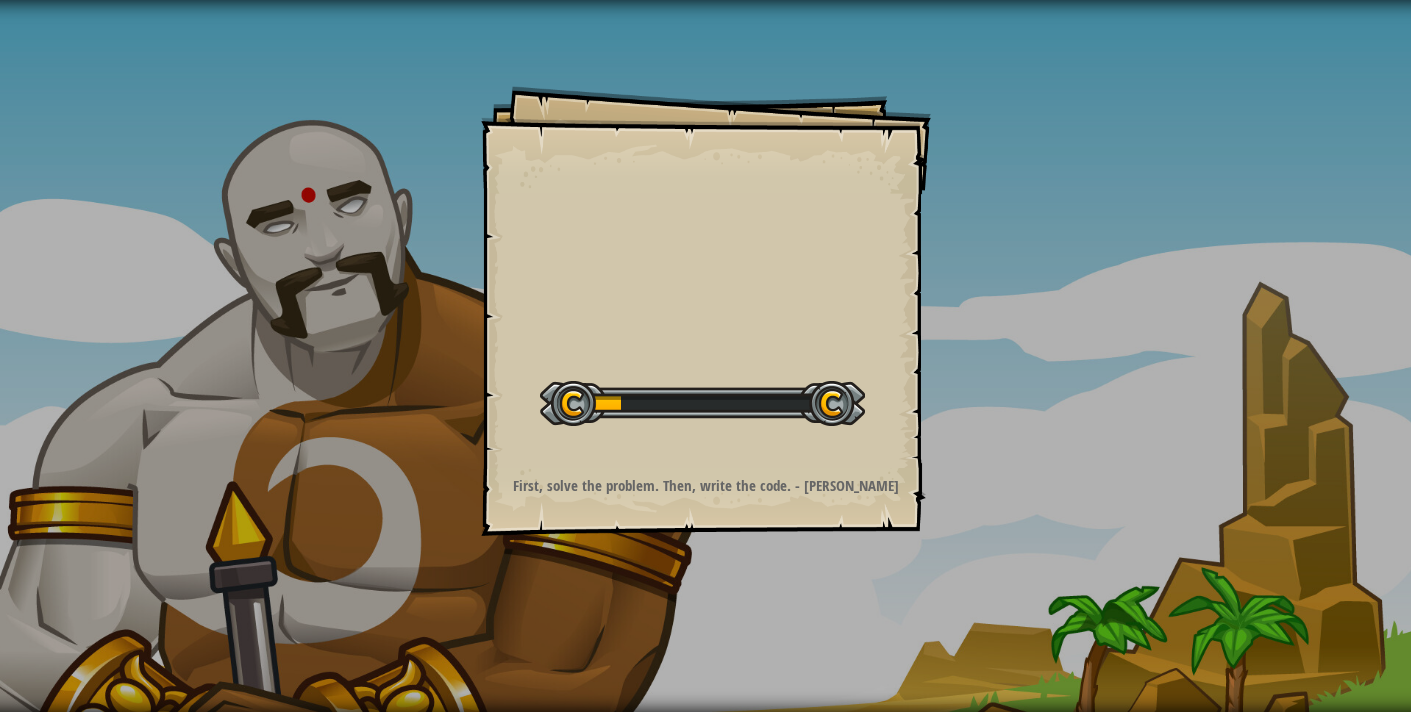 scroll, scrollTop: 0, scrollLeft: 0, axis: both 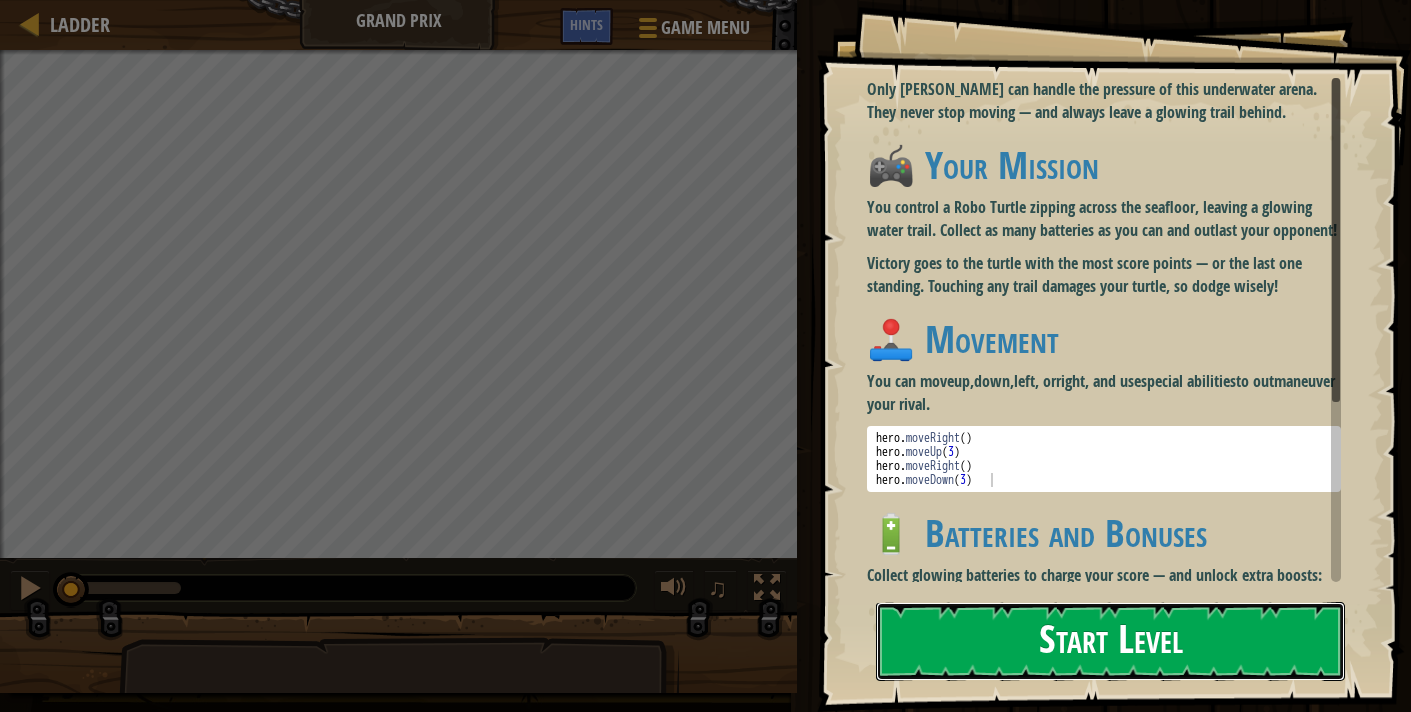 click on "Start Level" at bounding box center (1110, 641) 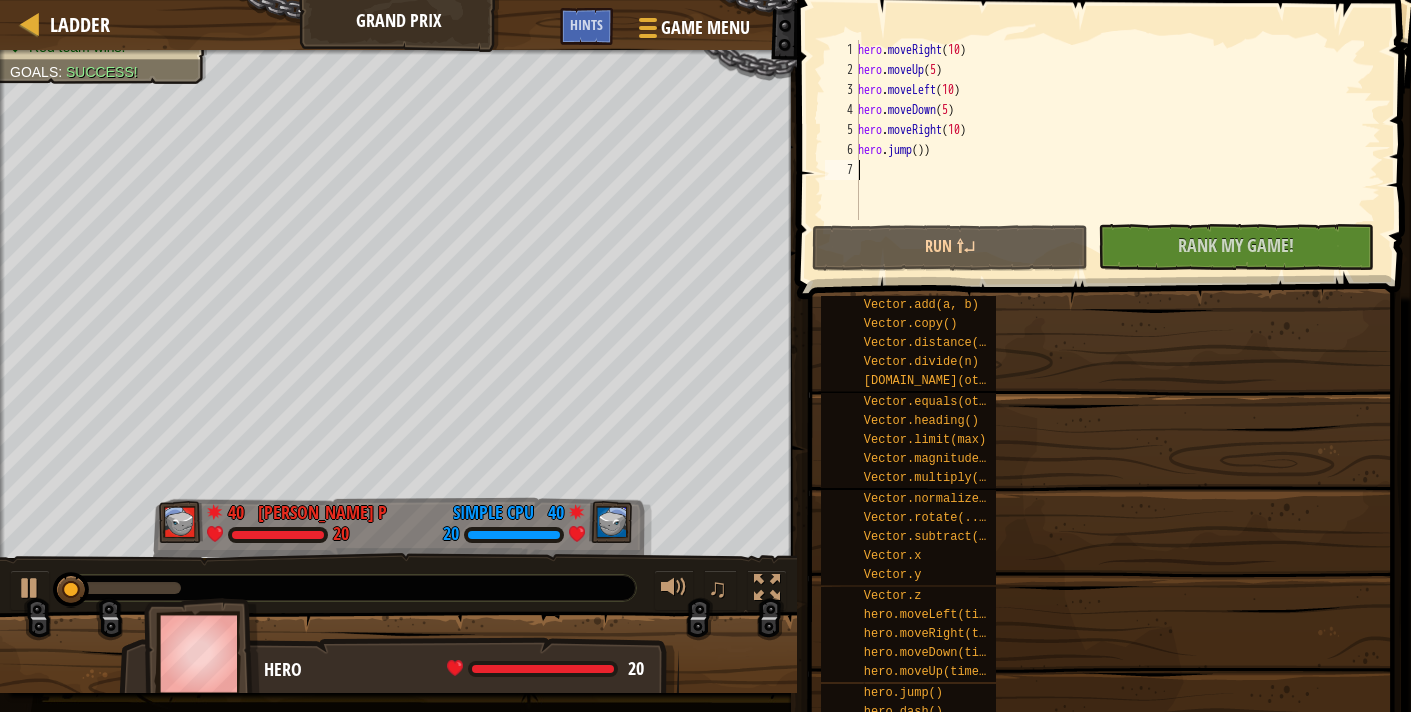click on "Start Level" at bounding box center [1704, 641] 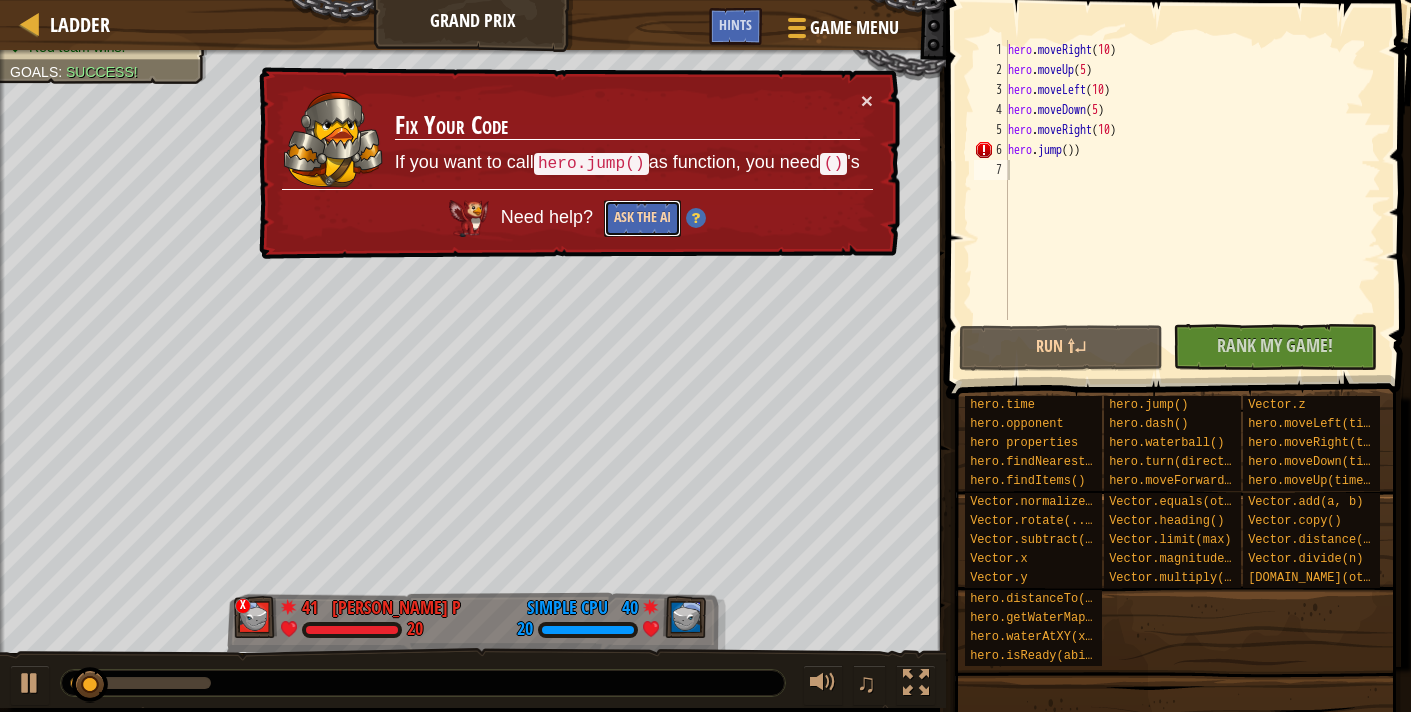 click on "Ask the AI" at bounding box center (642, 218) 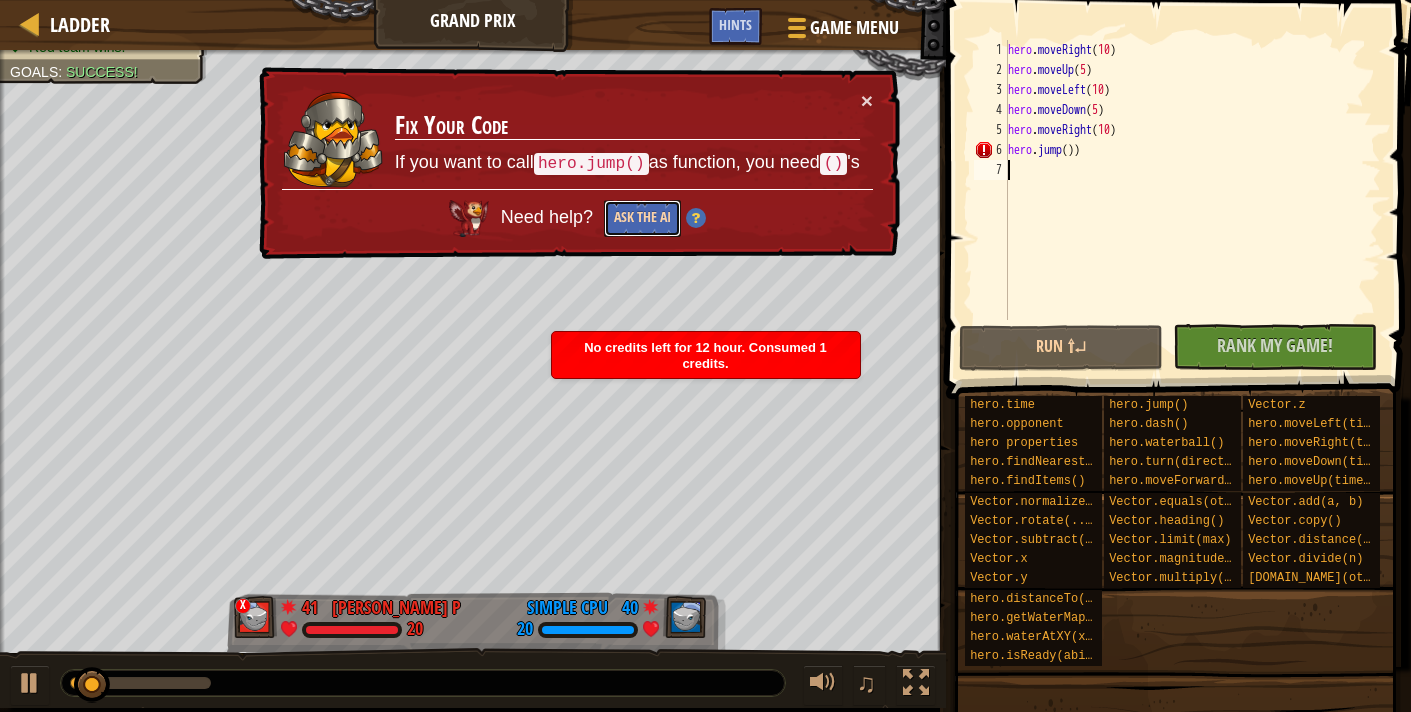 click on "Ask the AI" at bounding box center (642, 218) 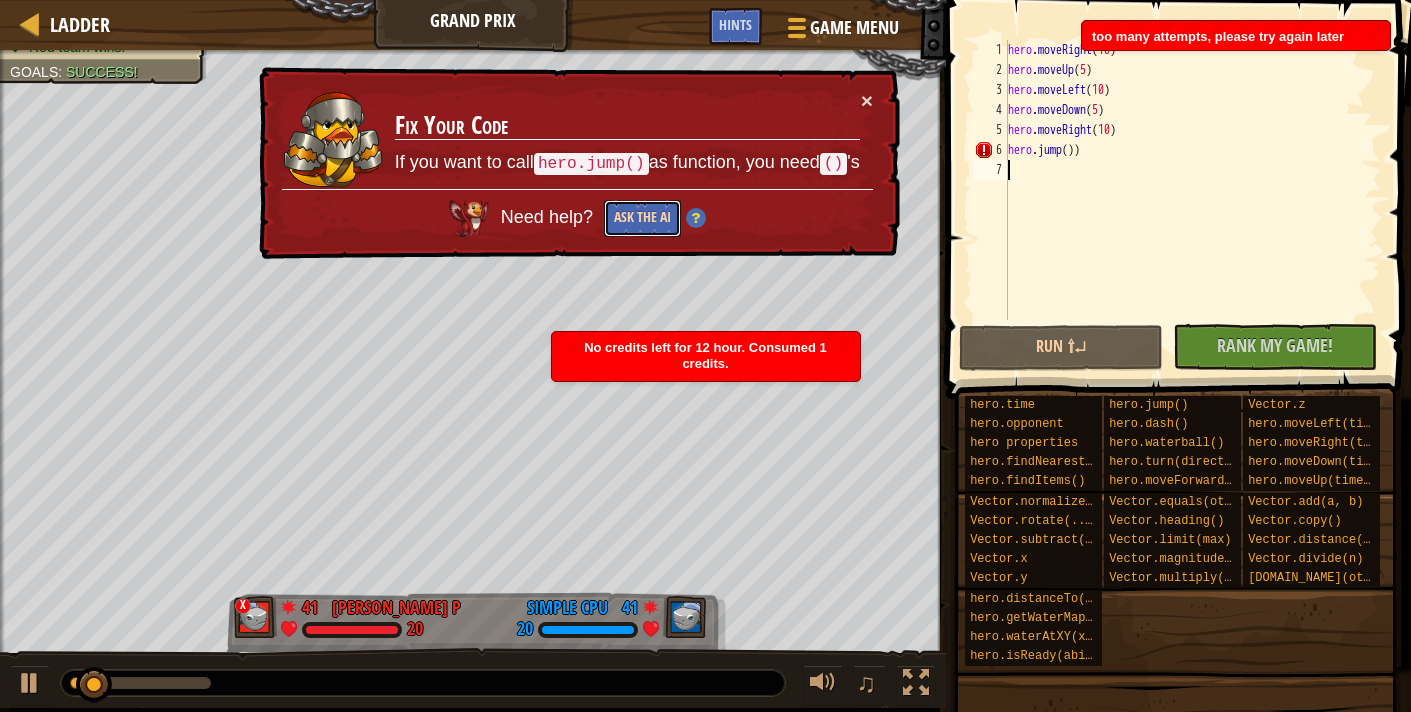 click on "Ask the AI" at bounding box center [642, 218] 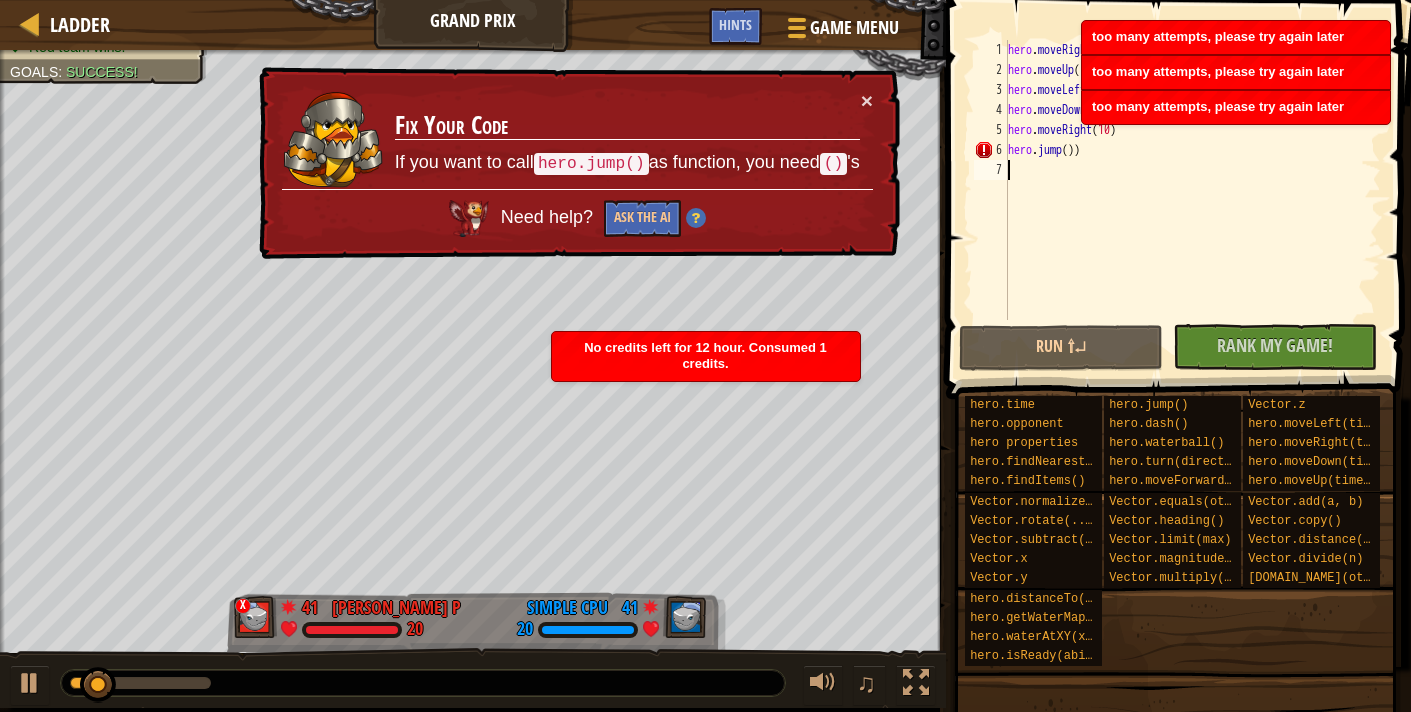 click at bounding box center [696, 218] 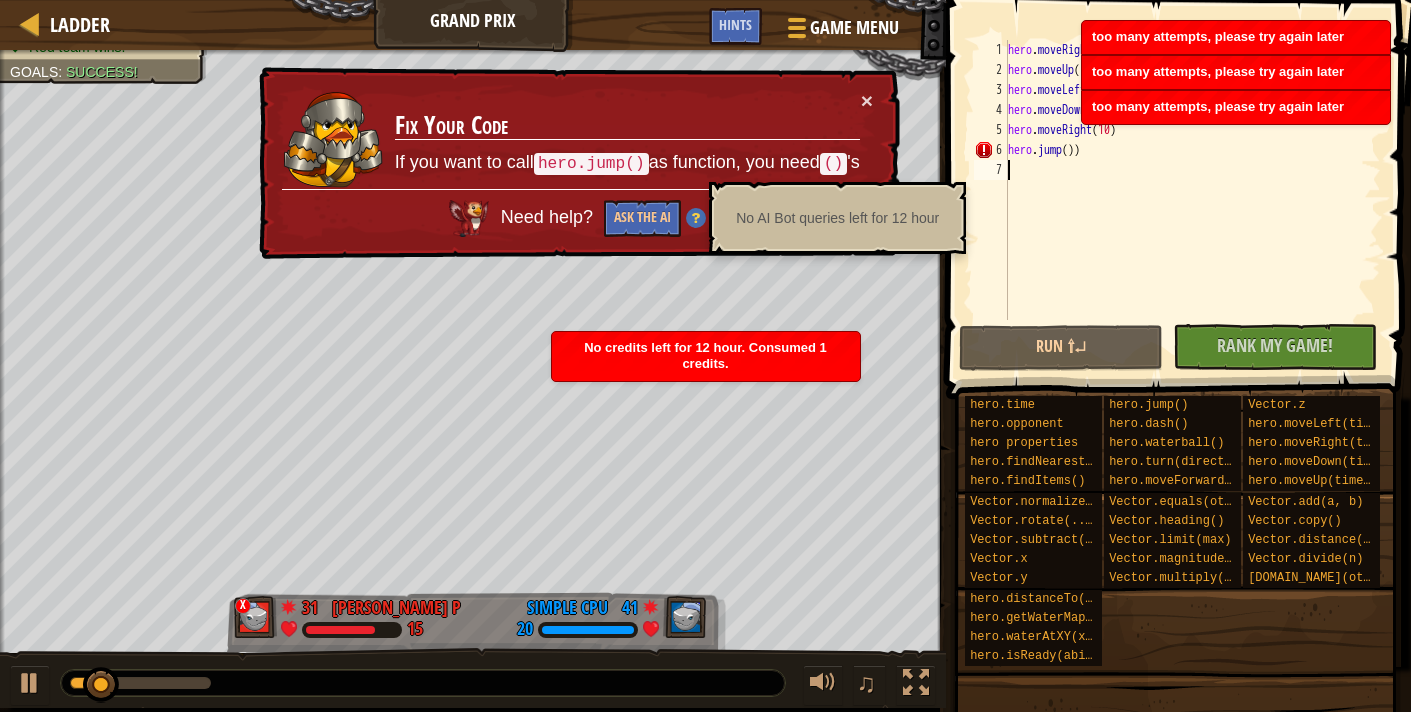 click on "No credits left for 12 hour. Consumed 1 credits." at bounding box center [706, 356] 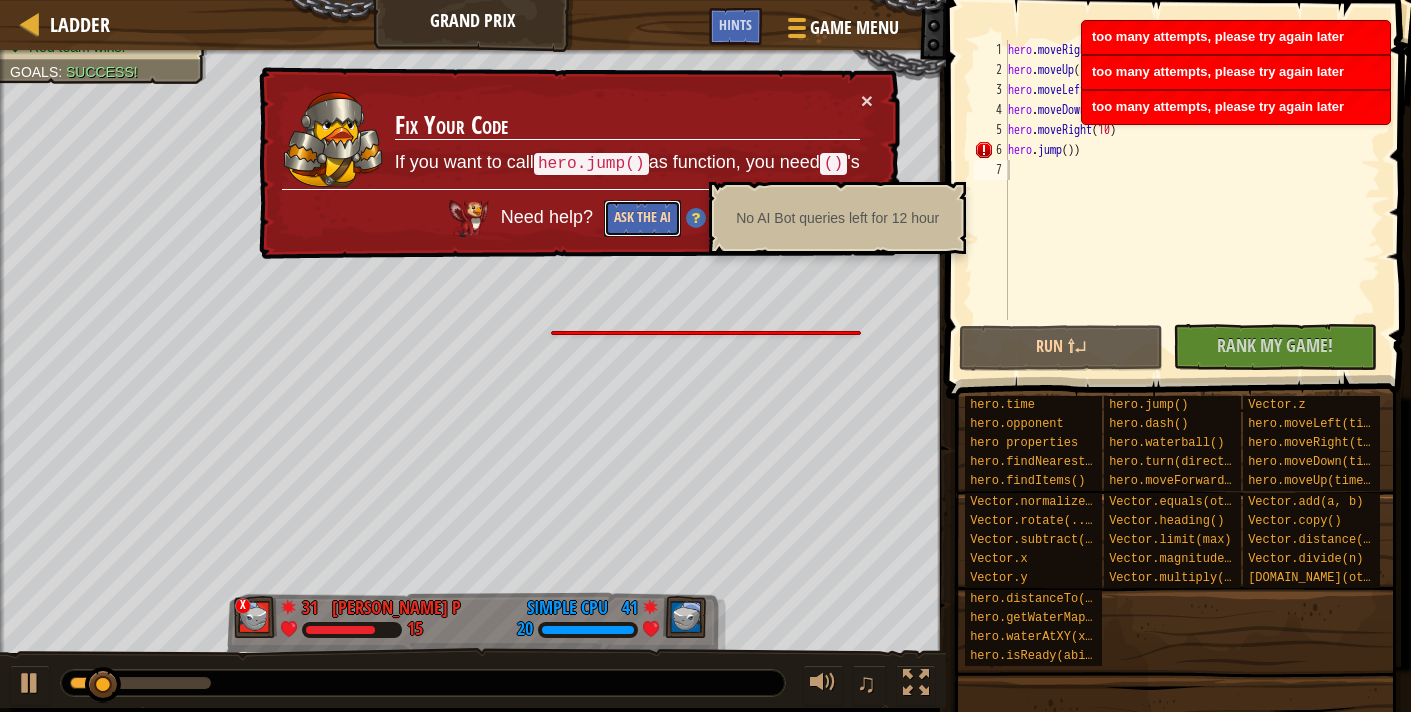 click on "Ask the AI" at bounding box center (642, 218) 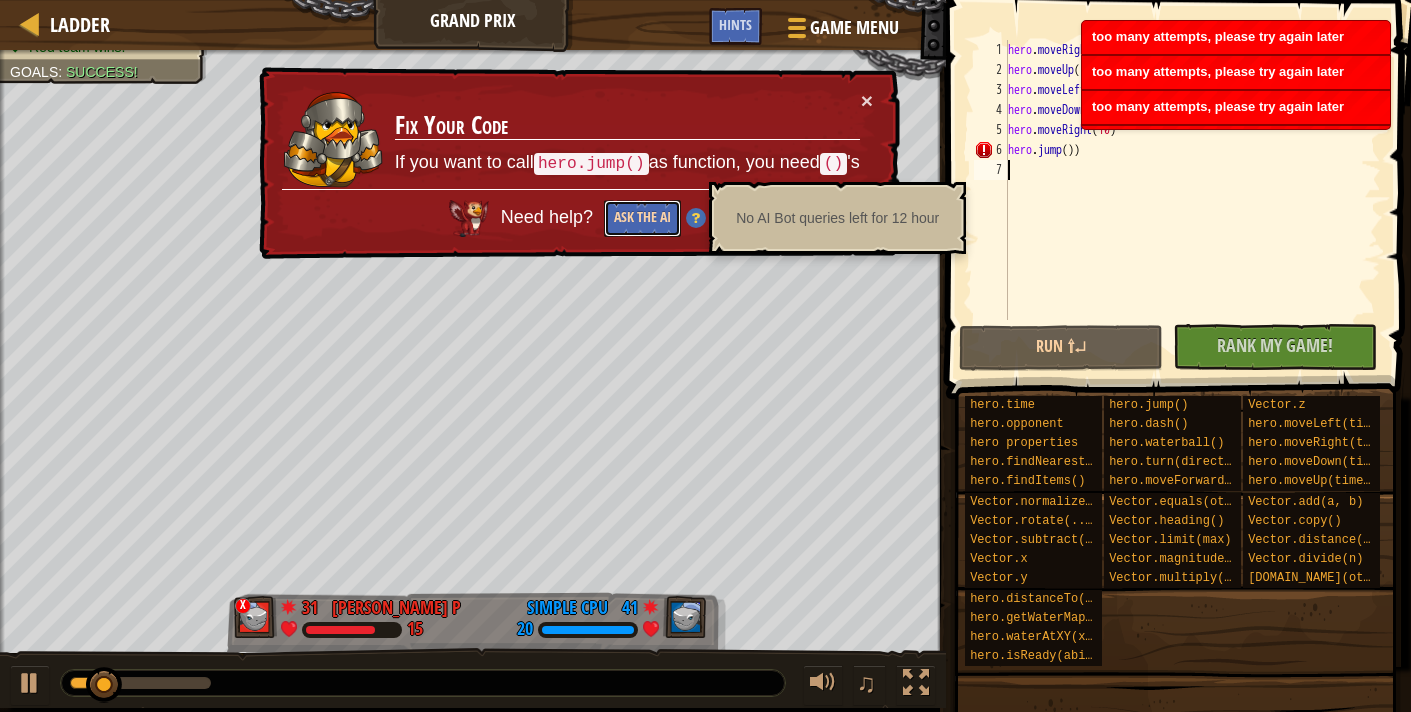 click on "Ask the AI" at bounding box center (642, 218) 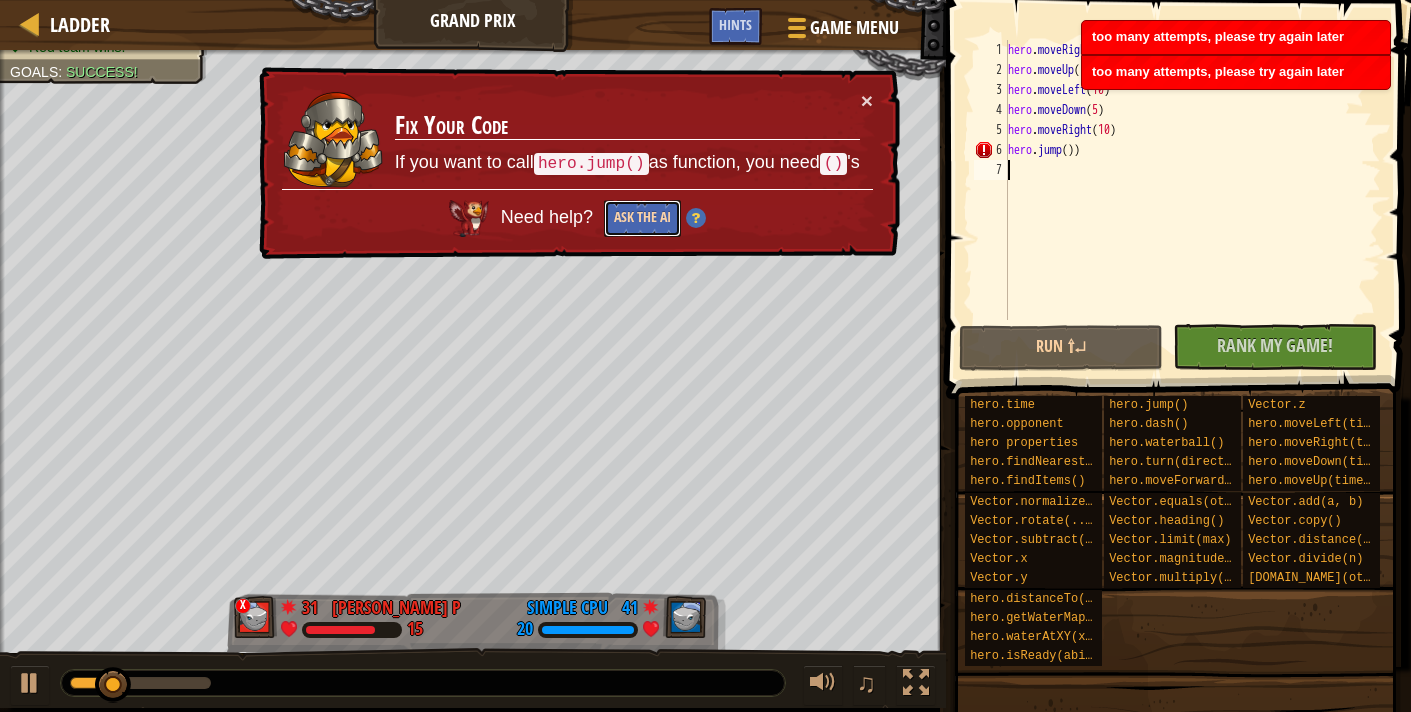 click on "Ask the AI" at bounding box center (642, 218) 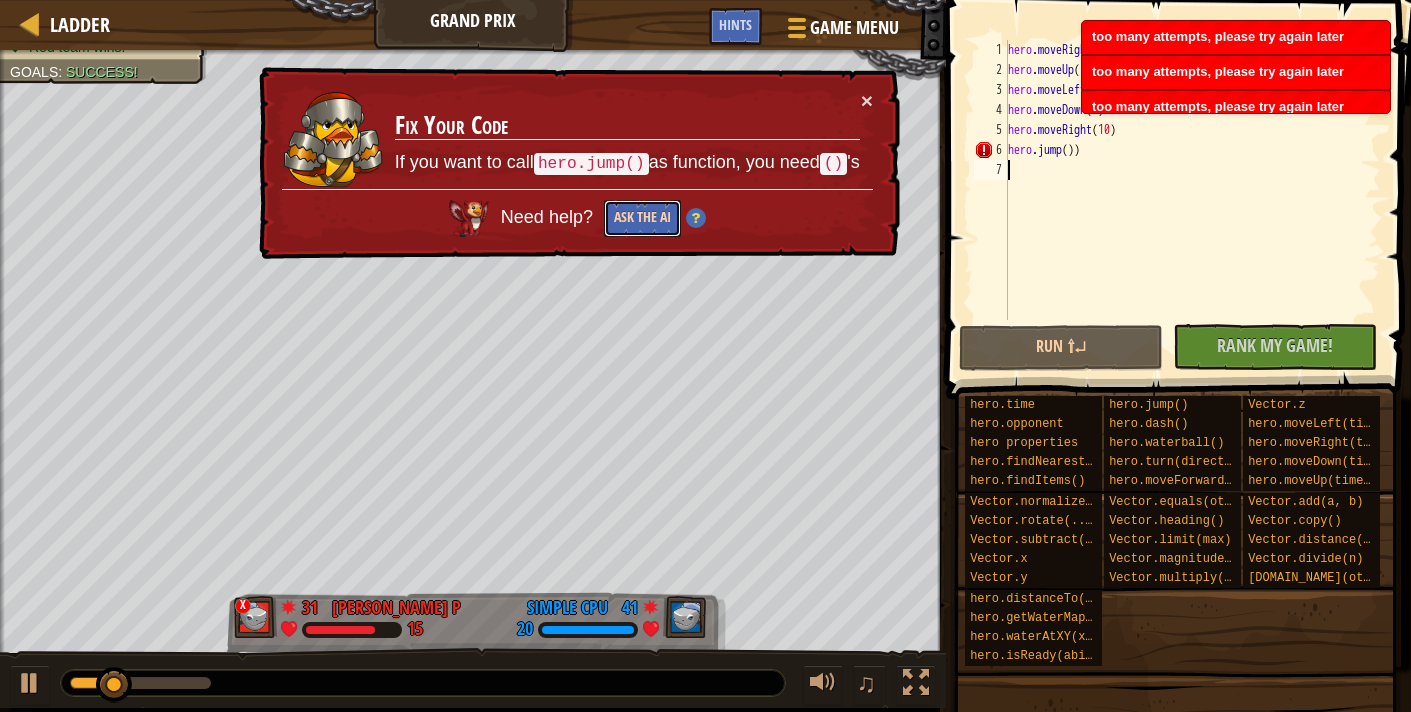 click on "Ask the AI" at bounding box center (642, 218) 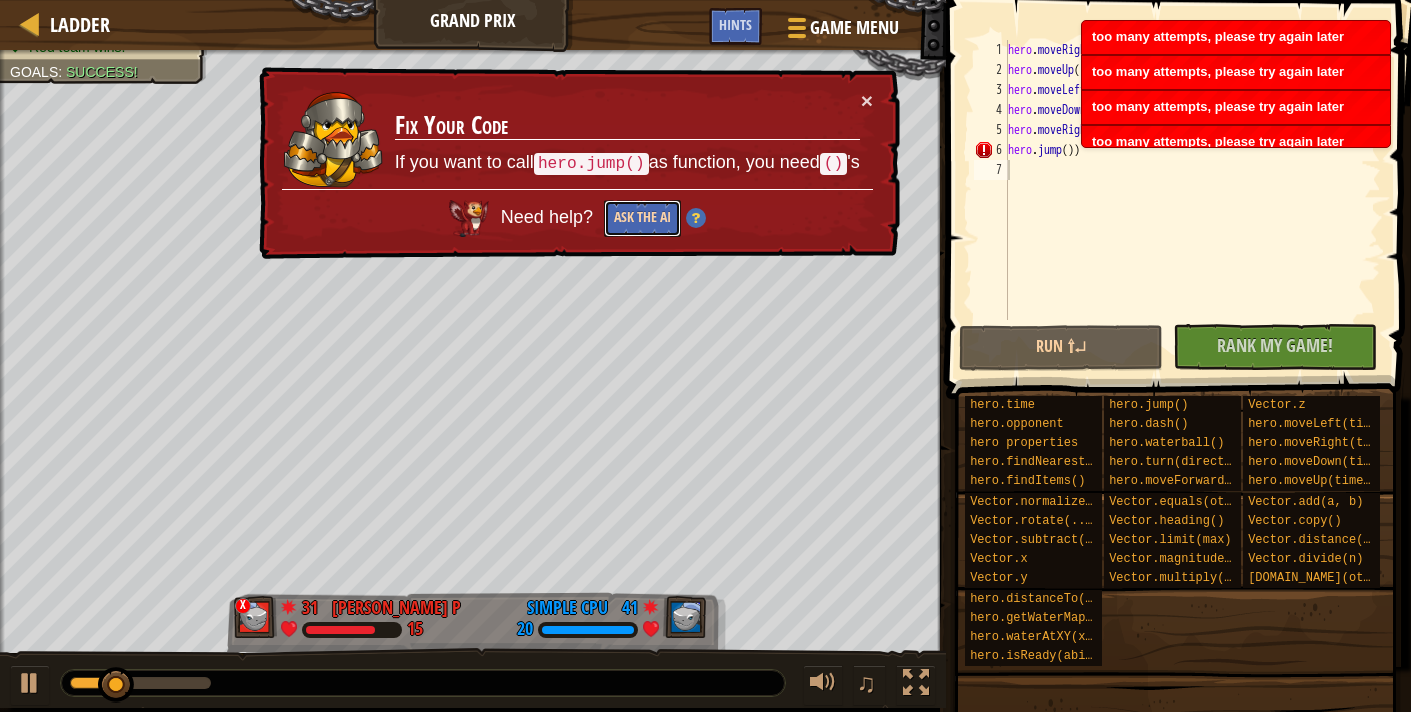 click on "Ask the AI" at bounding box center (642, 218) 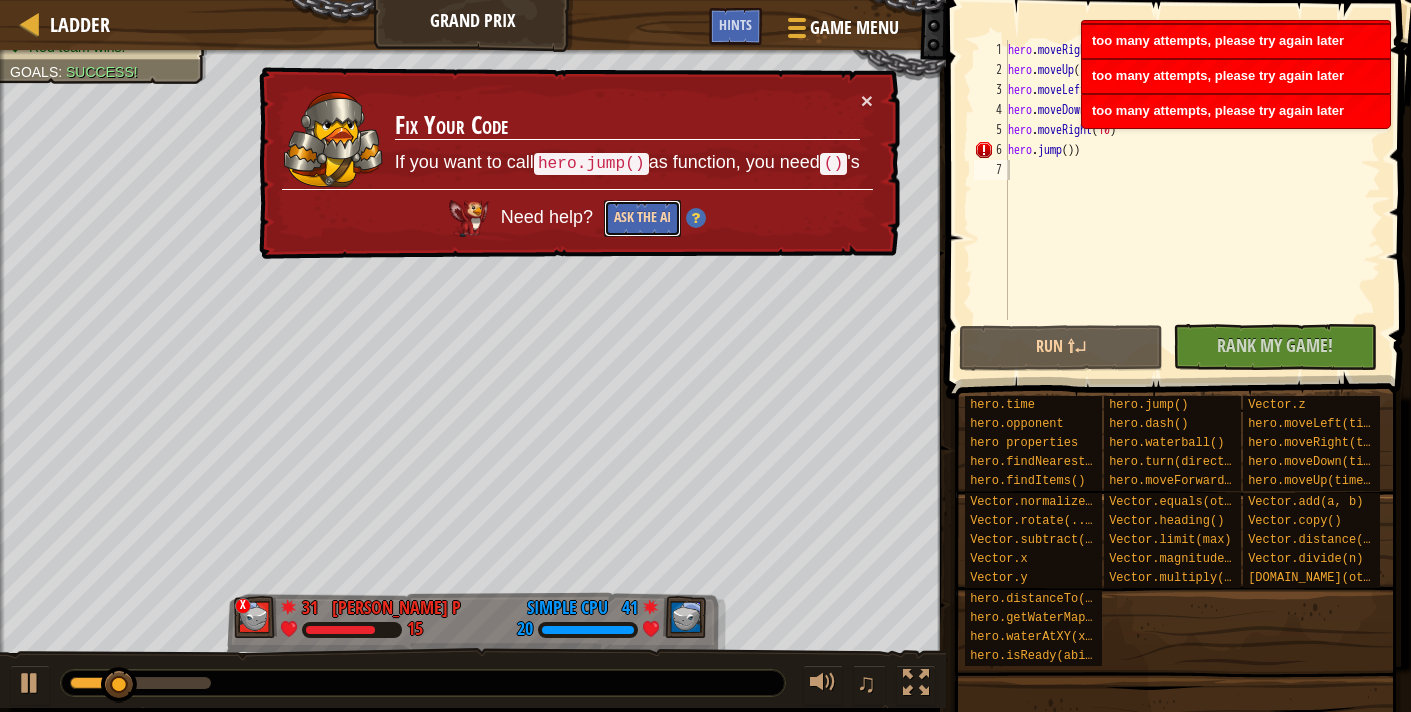 click on "Ask the AI" at bounding box center (642, 218) 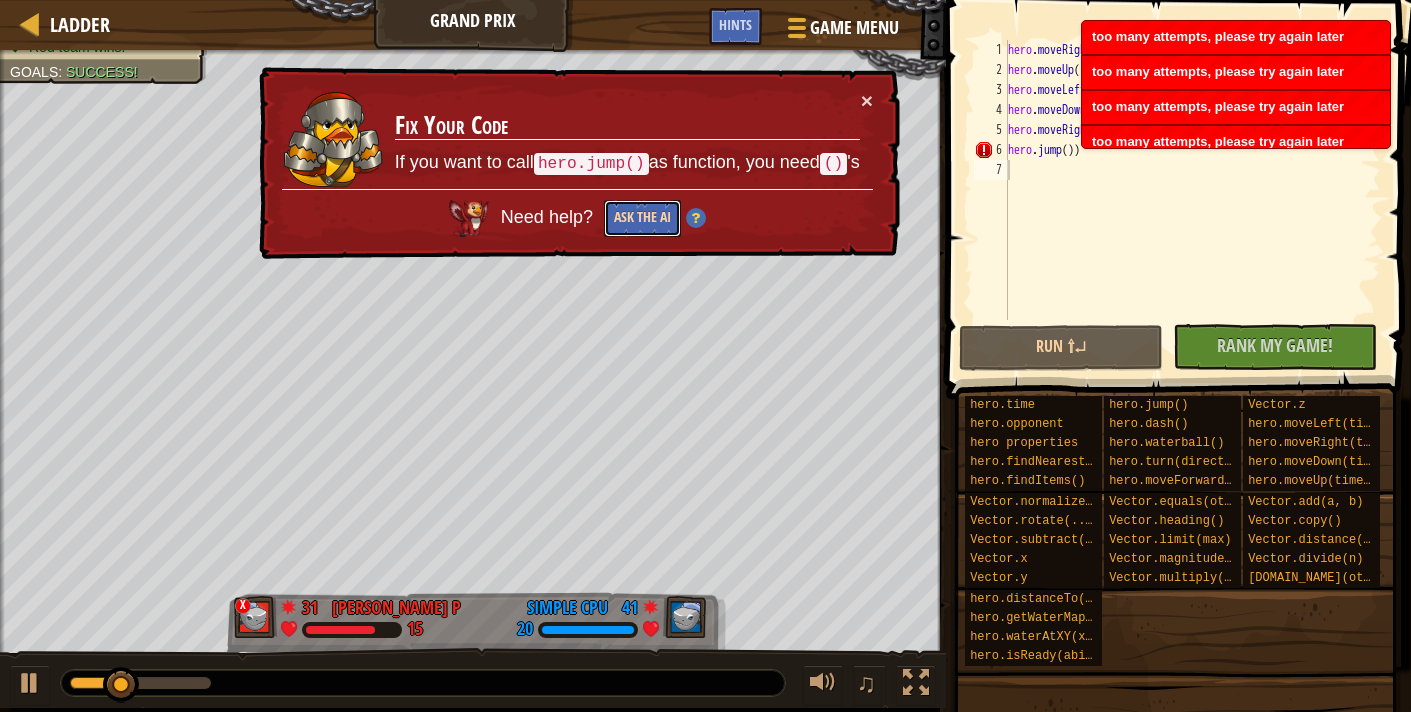click on "Ask the AI" at bounding box center [642, 218] 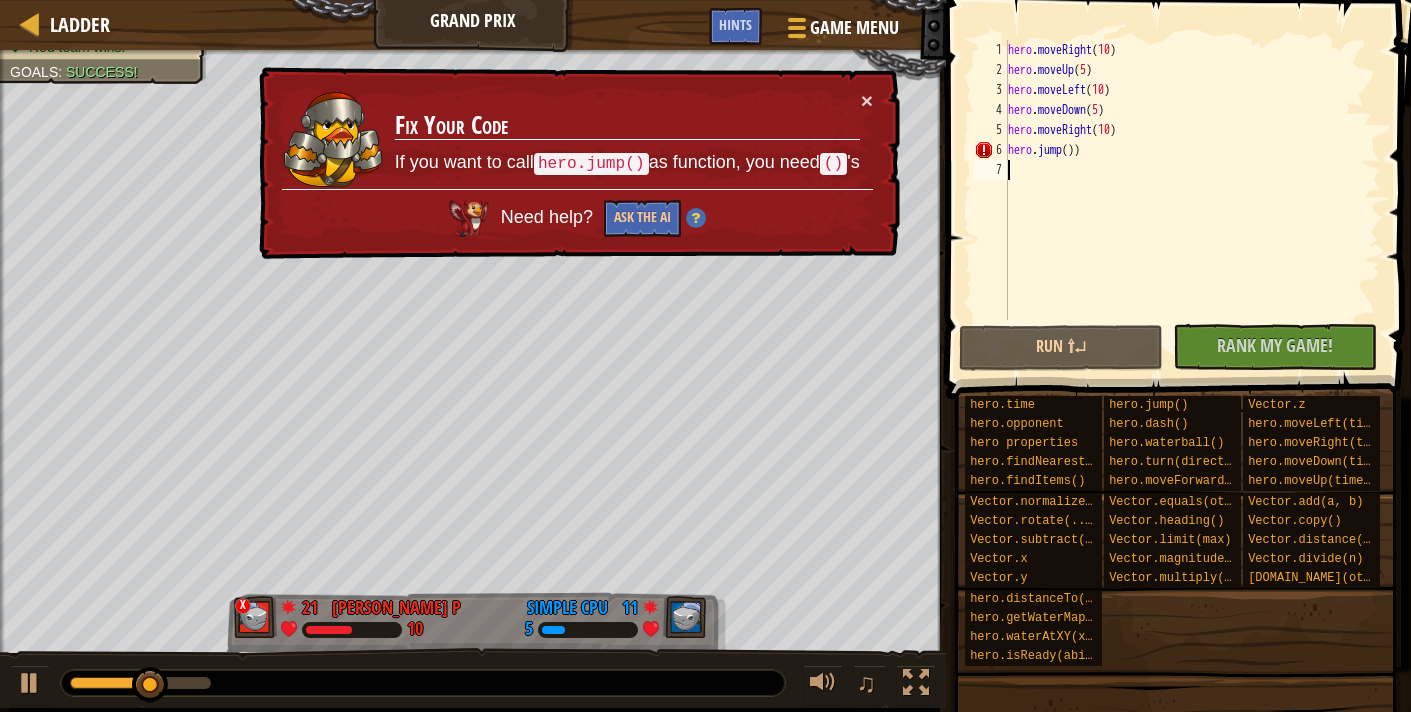 click on "Ladder Grand Prix Game Menu Done Hints 1     הההההההההההההההההההההההההההההההההההההההההההההההההההההההההההההההההההההההההההההההההההההההההההההההההההההההההההההההההההההההההההההההההההההההההההההההההההההההההההההההההההההההההההההההההההההההההההההההההההההההההההההההההההההההההההההההההההההההההההההההההההההההההההההההה XXXXXXXXXXXXXXXXXXXXXXXXXXXXXXXXXXXXXXXXXXXXXXXXXXXXXXXXXXXXXXXXXXXXXXXXXXXXXXXXXXXXXXXXXXXXXXXXXXXXXXXXXXXXXXXXXXXXXXXXXXXXXXXXXXXXXXXXXXXXXXXXXXXXXXXXXXXXXXXXXXXXXXXXXXXXXXXXXXXXXXXXXXXXXXXXXXXXXXXXXXXXXXXXXXXXXXXXXXXXXXXXXXXXXXXXXXXXXXXXXXXXXXXXXXXXXXXX Solution × Hints 1 2 3 4 5 6 7 hero . moveRight ( 10 ) hero . moveUp ( 5 ) hero . moveLeft ( 10 ) hero . moveDown ( 5 ) hero . moveRight ( 10 ) hero . jump ( ))     Code Saved Programming language :  /" at bounding box center [705, 356] 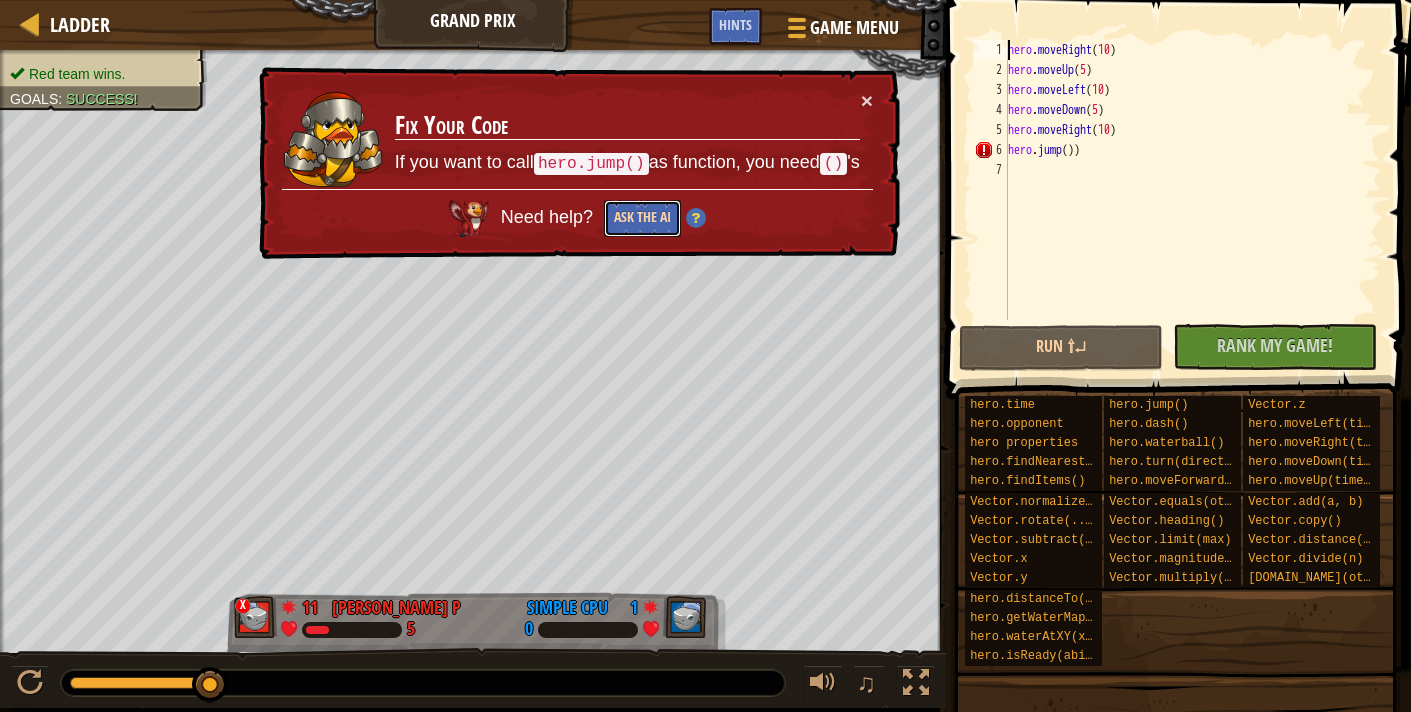 click on "Ask the AI" at bounding box center (642, 218) 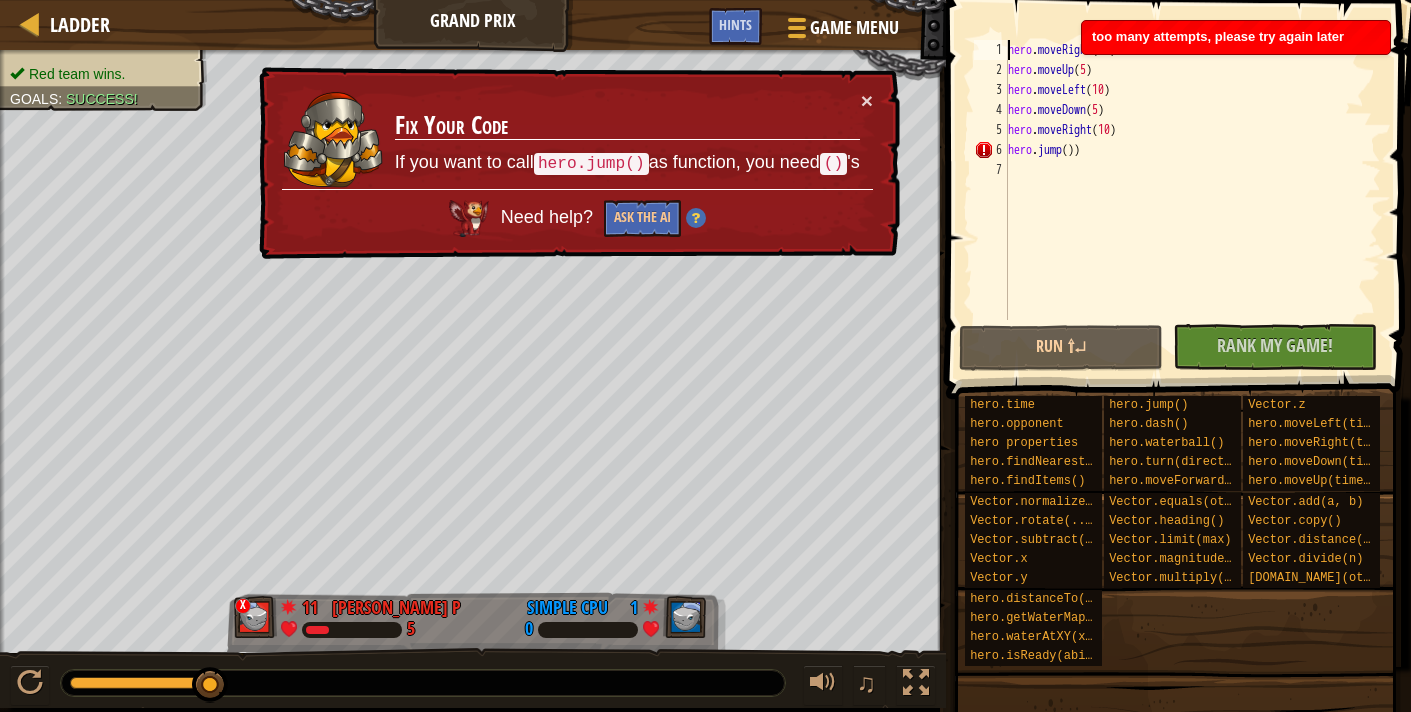click at bounding box center (1175, 671) 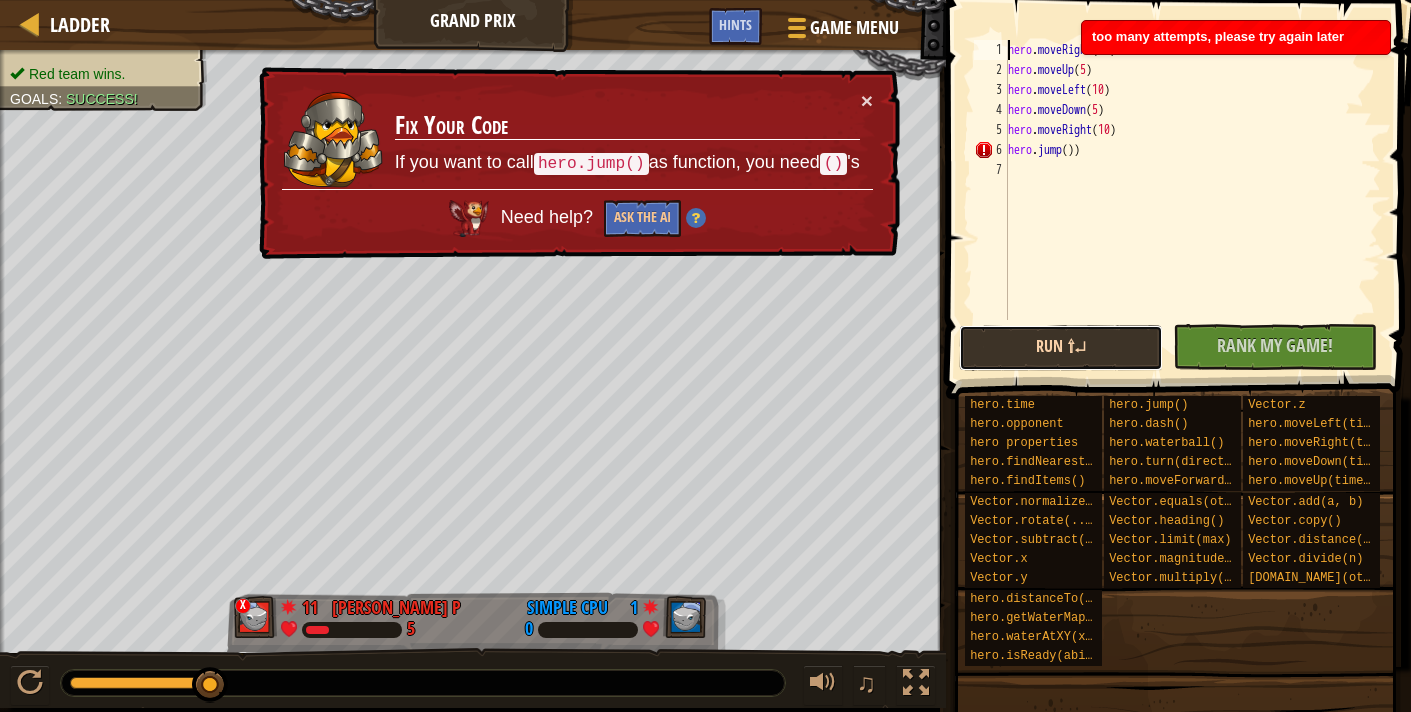 click on "Run ⇧↵" at bounding box center [1061, 348] 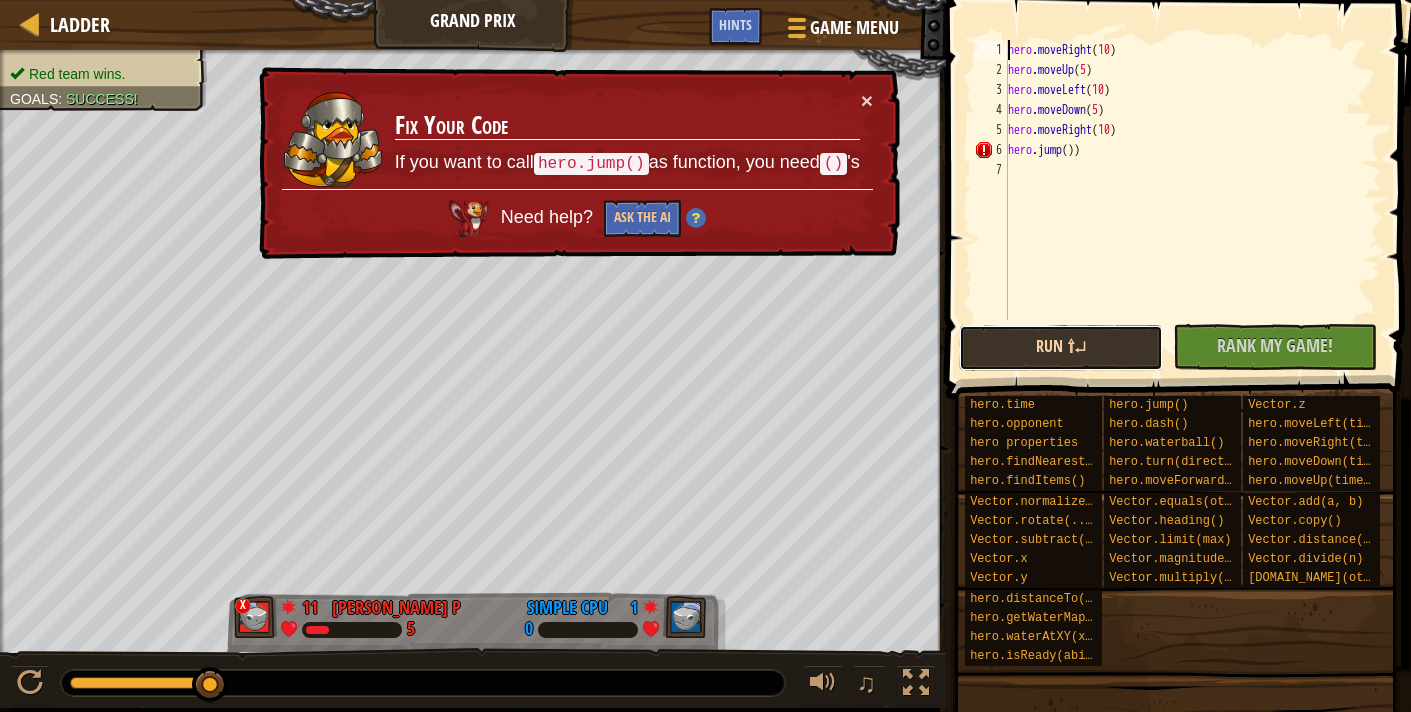 click on "Run ⇧↵" at bounding box center (1061, 348) 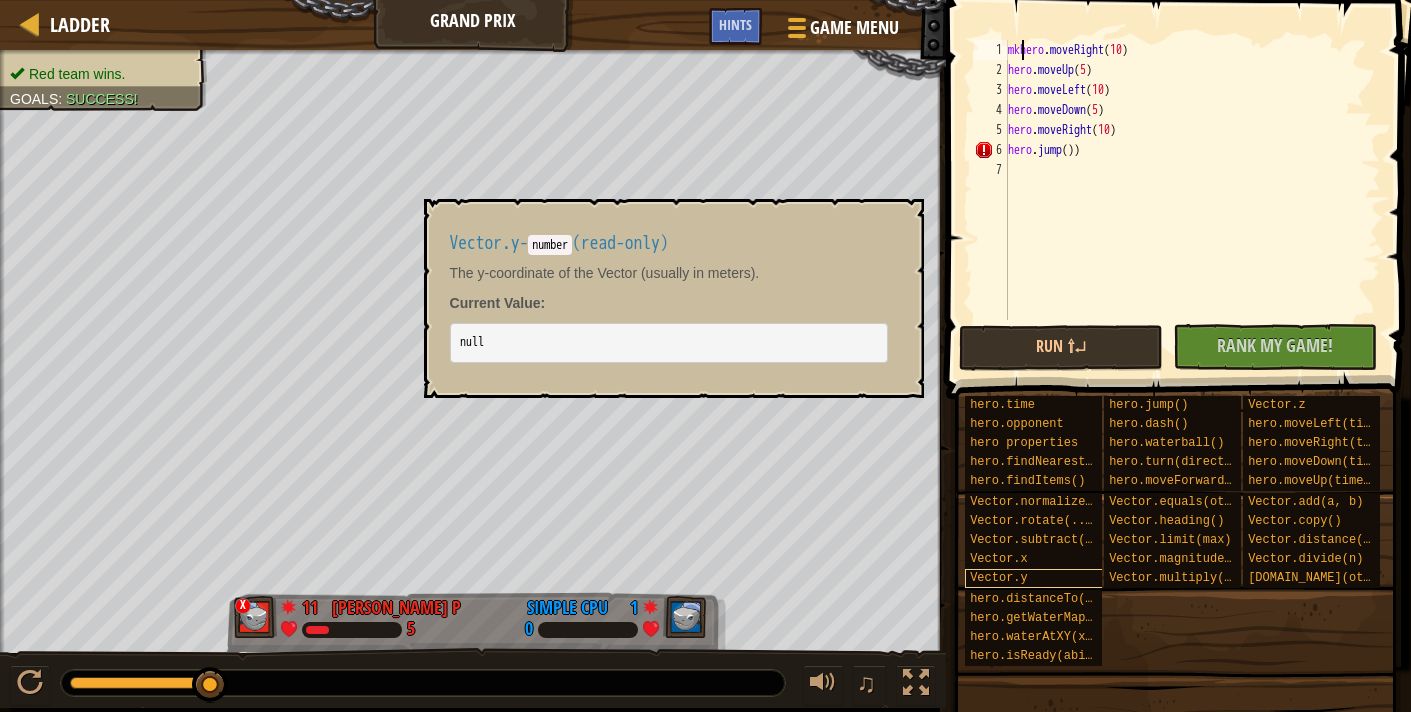 scroll, scrollTop: 8, scrollLeft: 9, axis: both 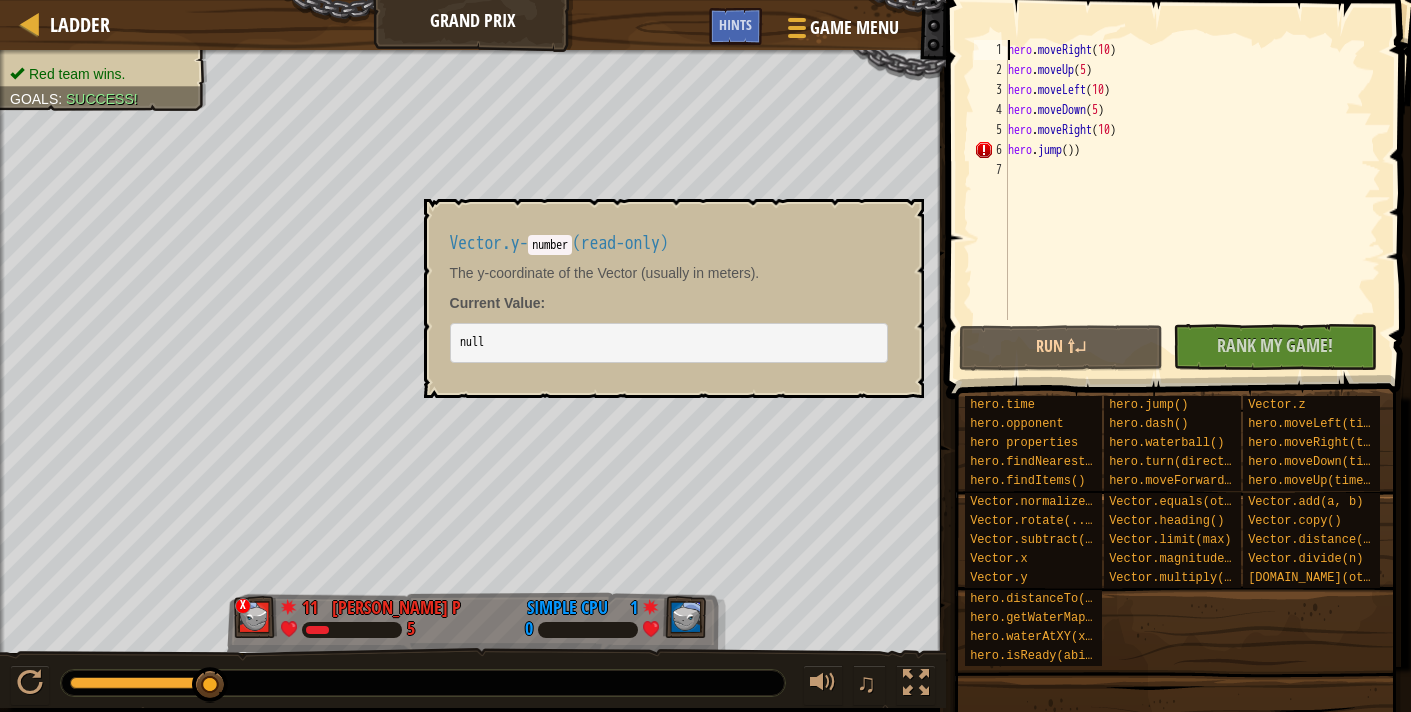 click on "hero . moveRight ( 10 ) hero . moveUp ( 5 ) hero . moveLeft ( 10 ) hero . moveDown ( 5 ) hero . moveRight ( 10 ) hero . jump ( ))" at bounding box center [1192, 200] 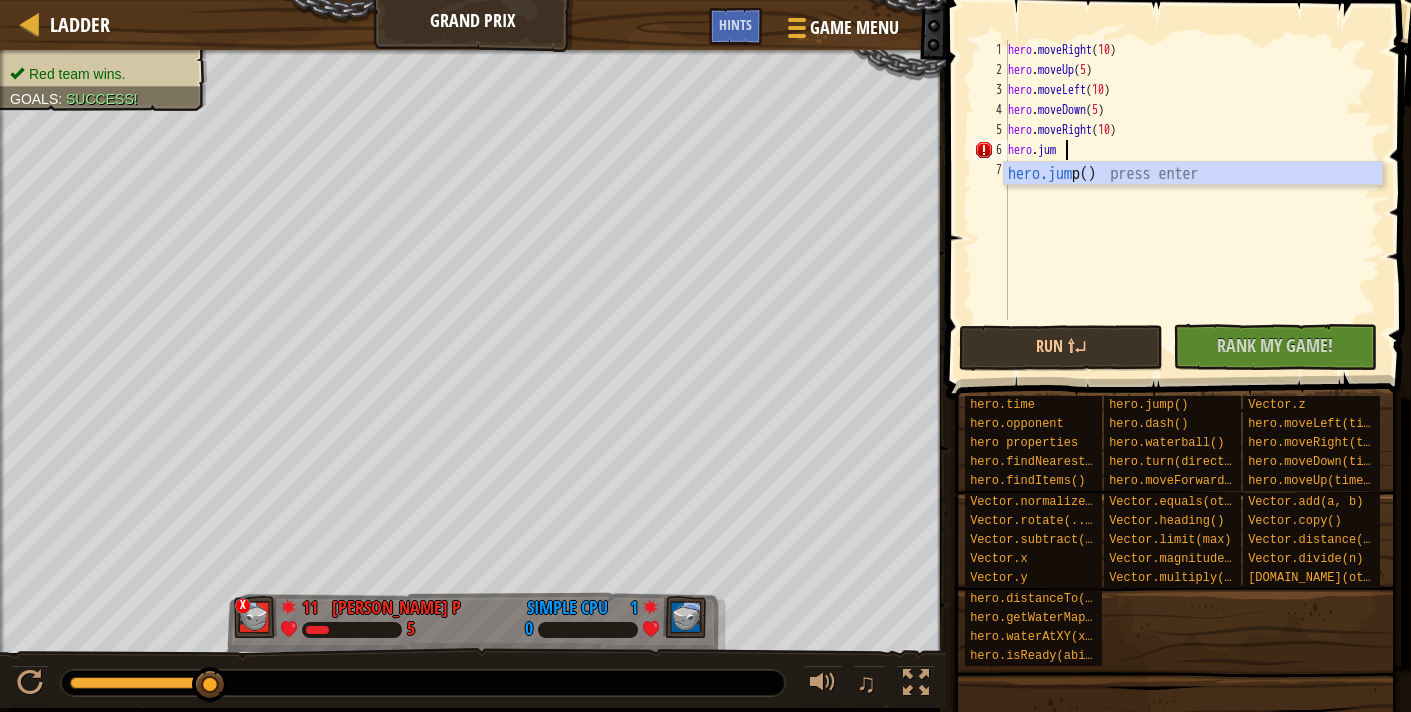 scroll, scrollTop: 8, scrollLeft: 1, axis: both 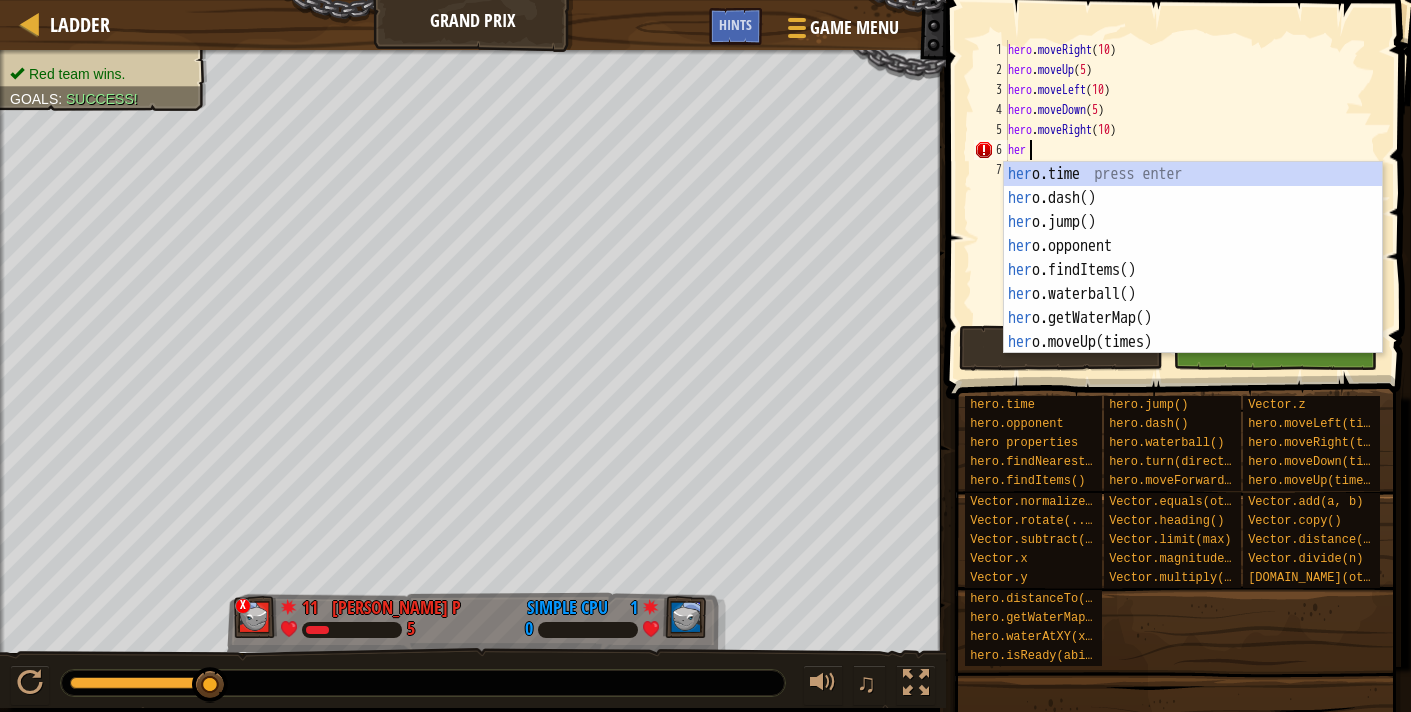 type on "h" 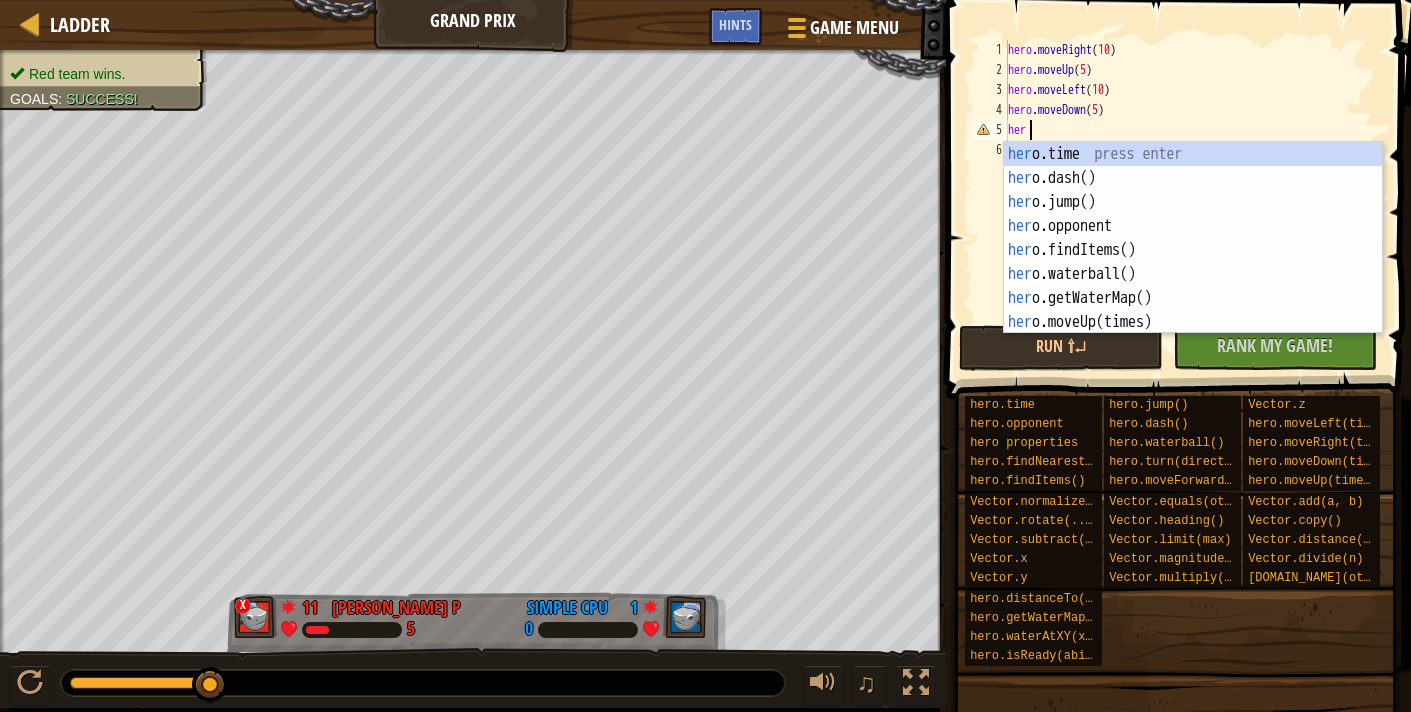 type on "h" 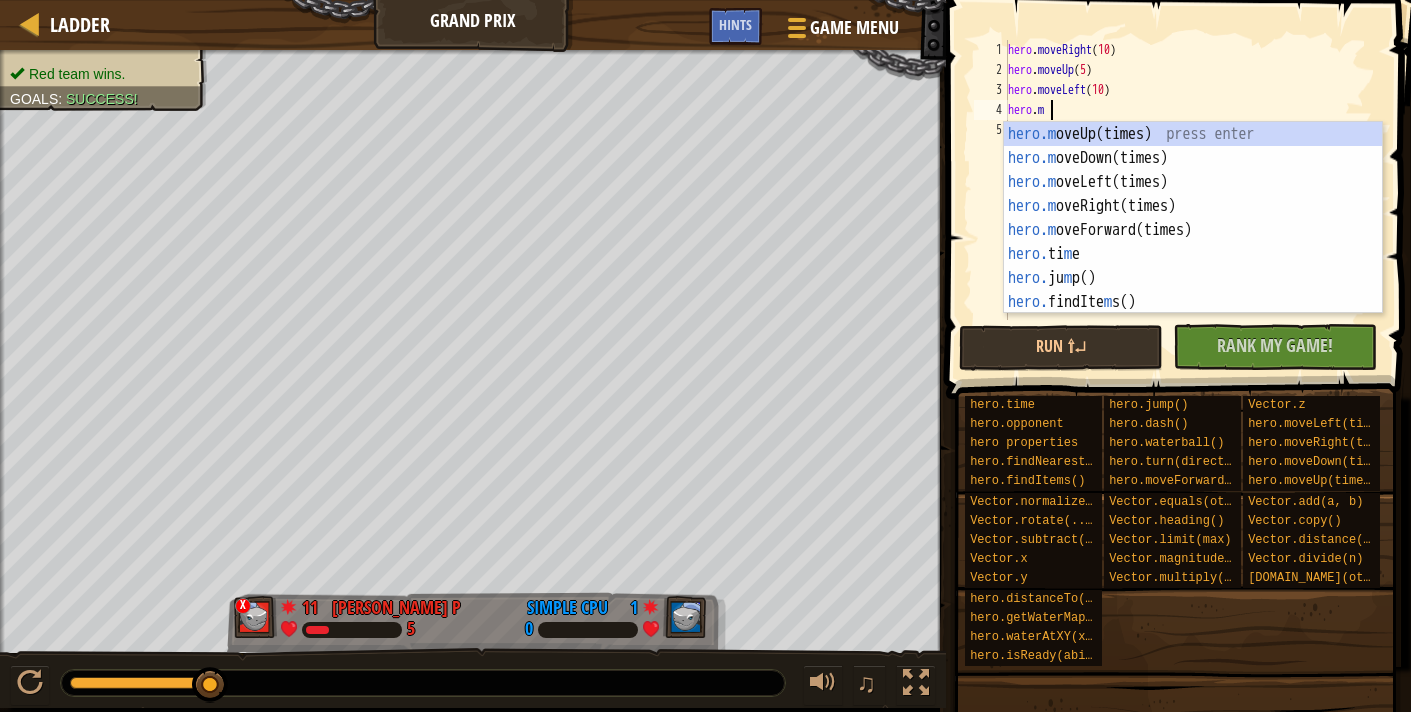 type on "h" 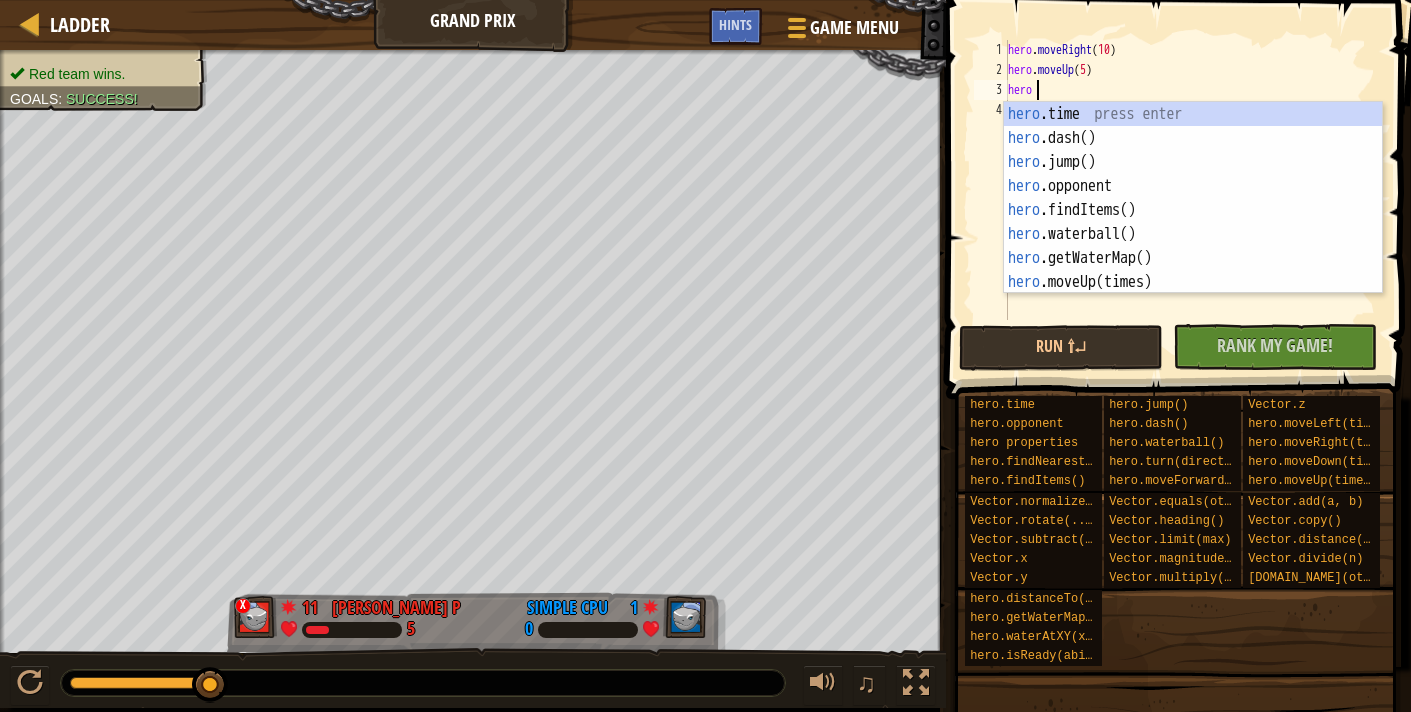 type on "h" 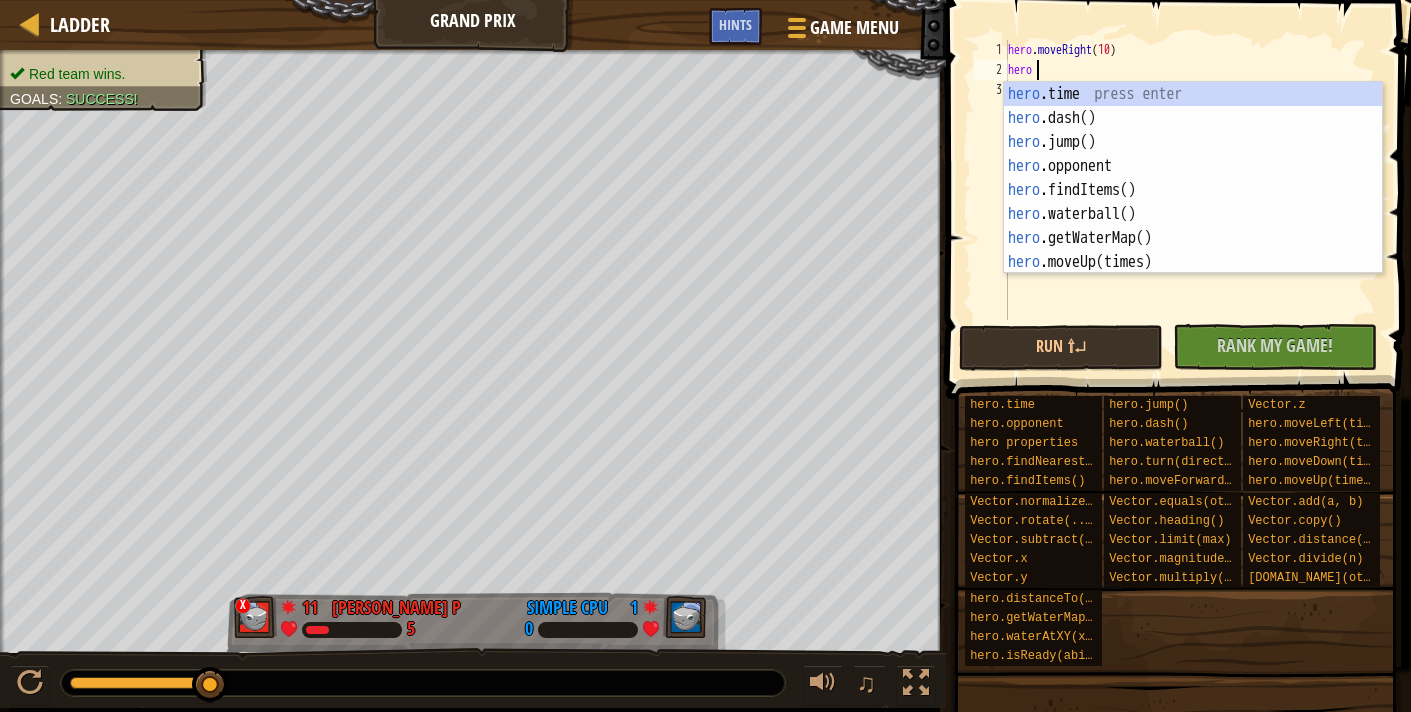 type on "h" 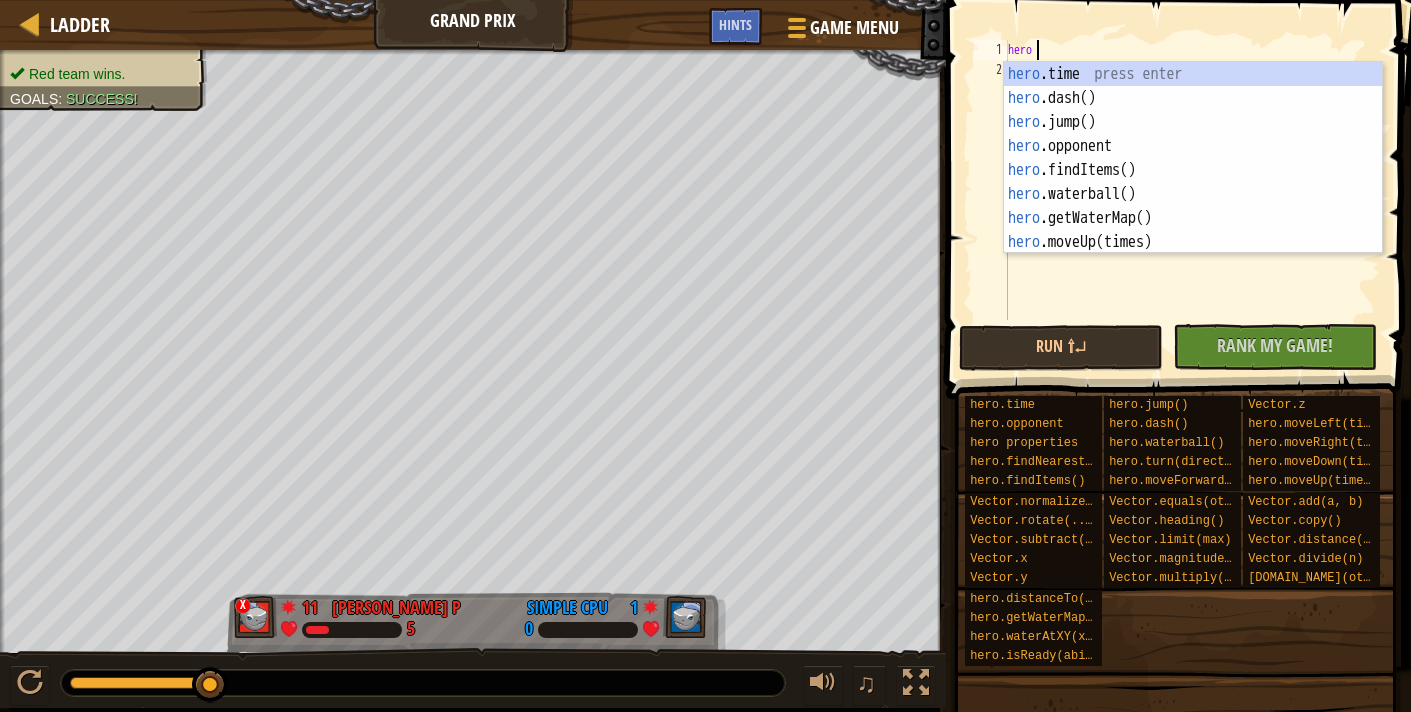type on "h" 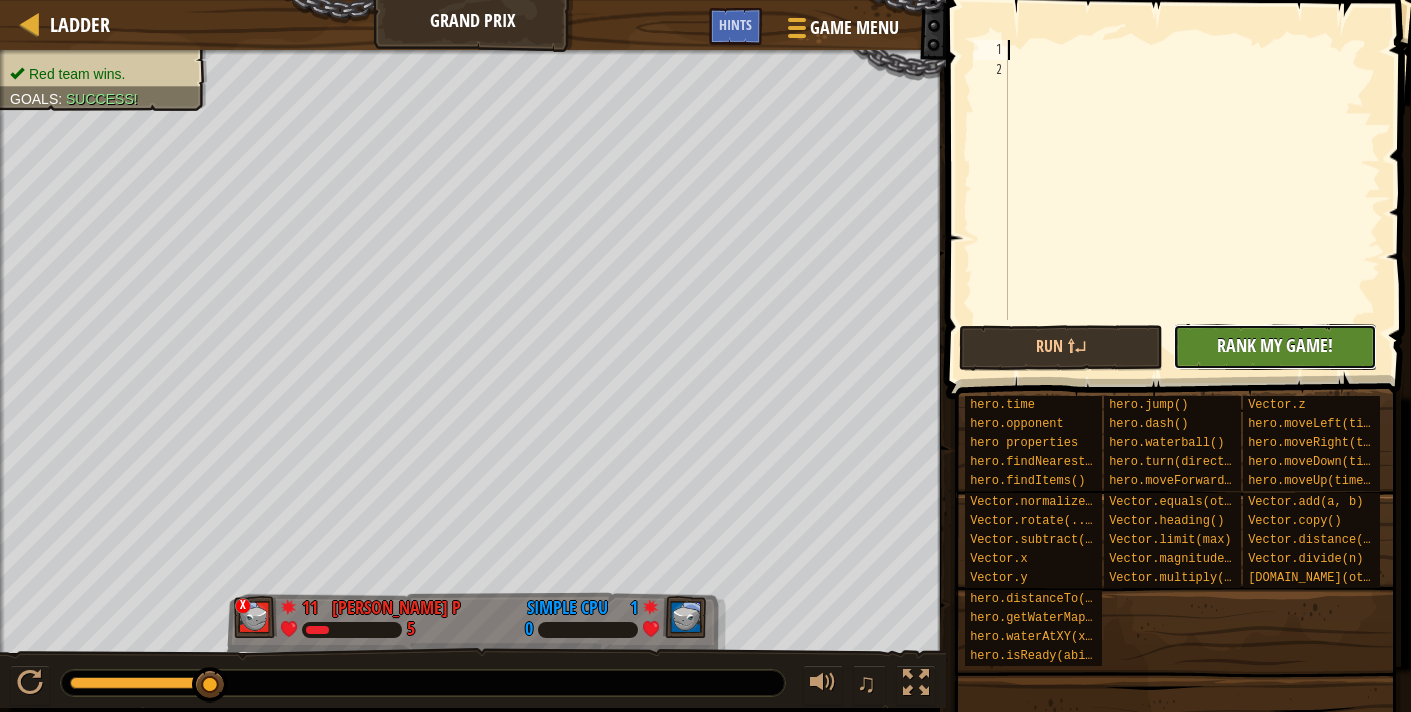 click on "Rank My Game!" at bounding box center (1275, 345) 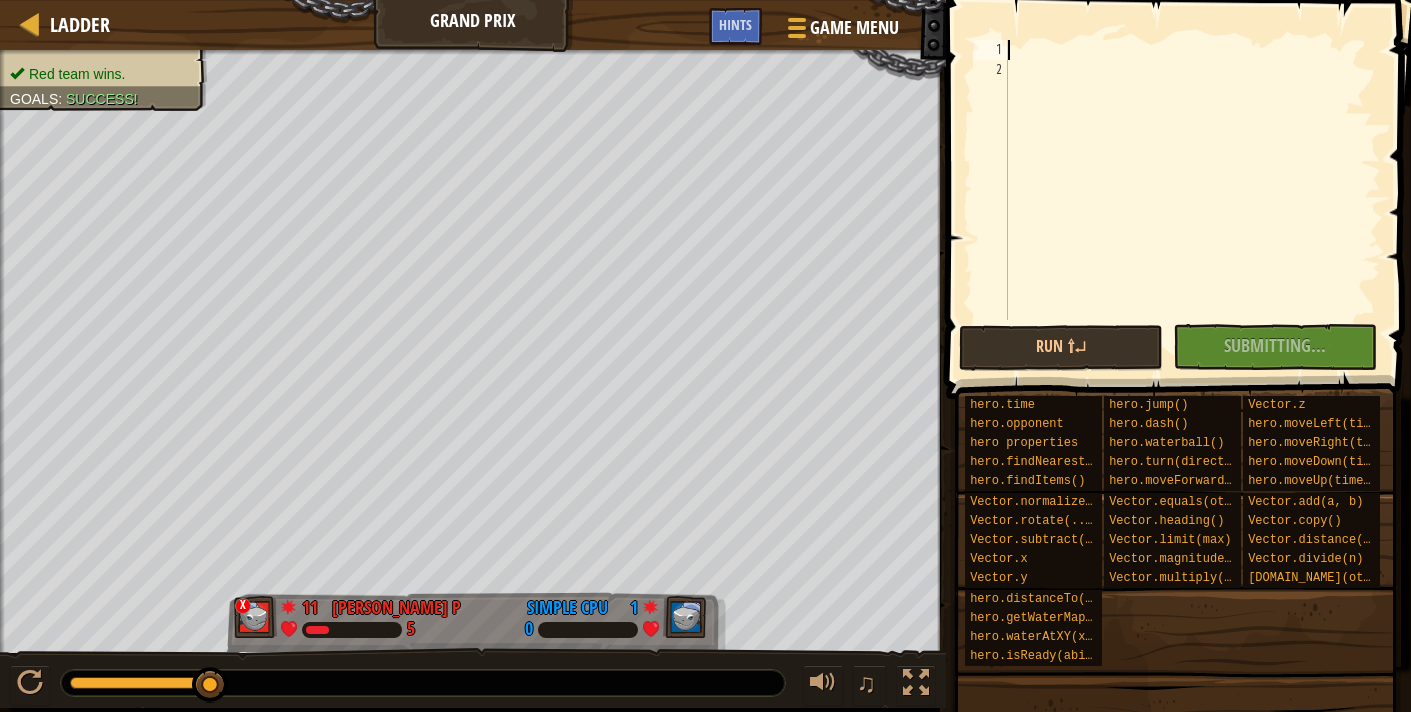 click on "No New Code to Rank Rank My Game! Submitting... Submitted for Ranking Failed to Rank Game Being Ranked" at bounding box center (1265, 347) 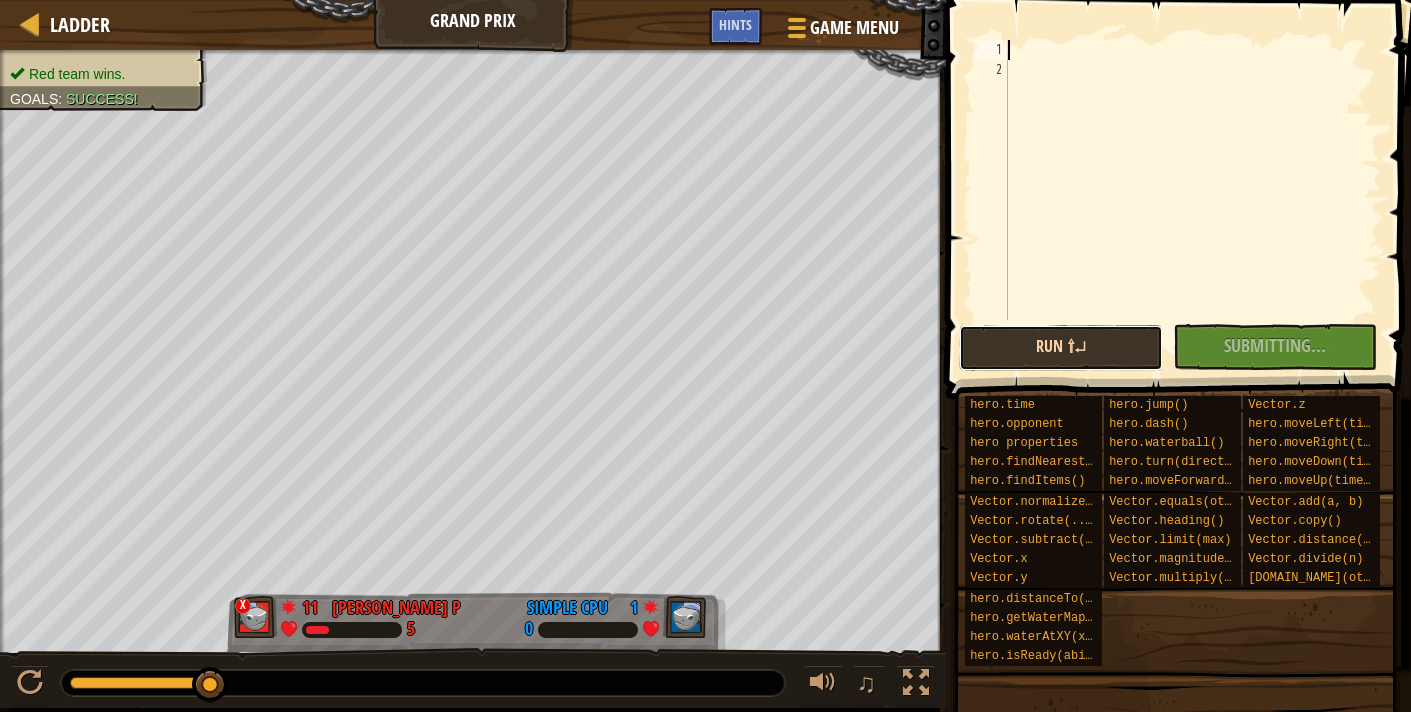 click on "Run ⇧↵" at bounding box center (1061, 348) 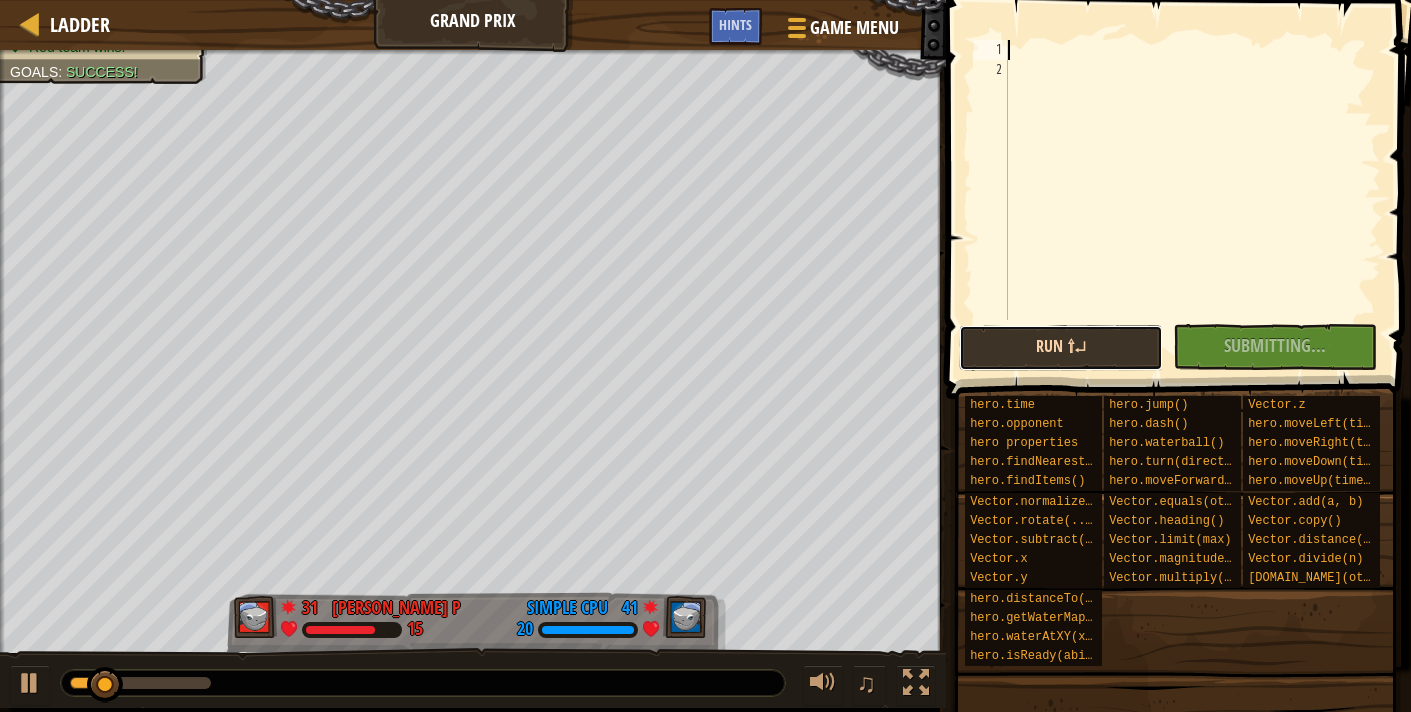 click on "Run ⇧↵" at bounding box center (1061, 348) 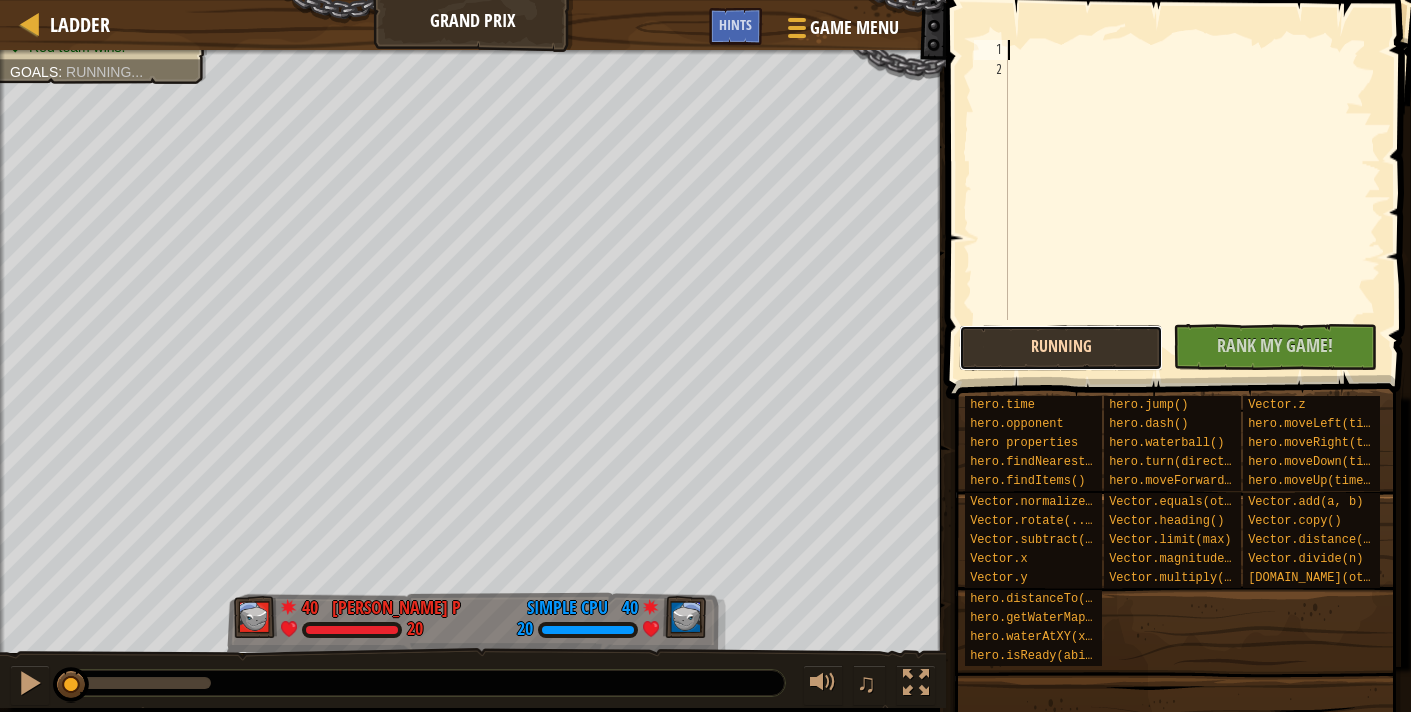 click on "Running" at bounding box center (1061, 348) 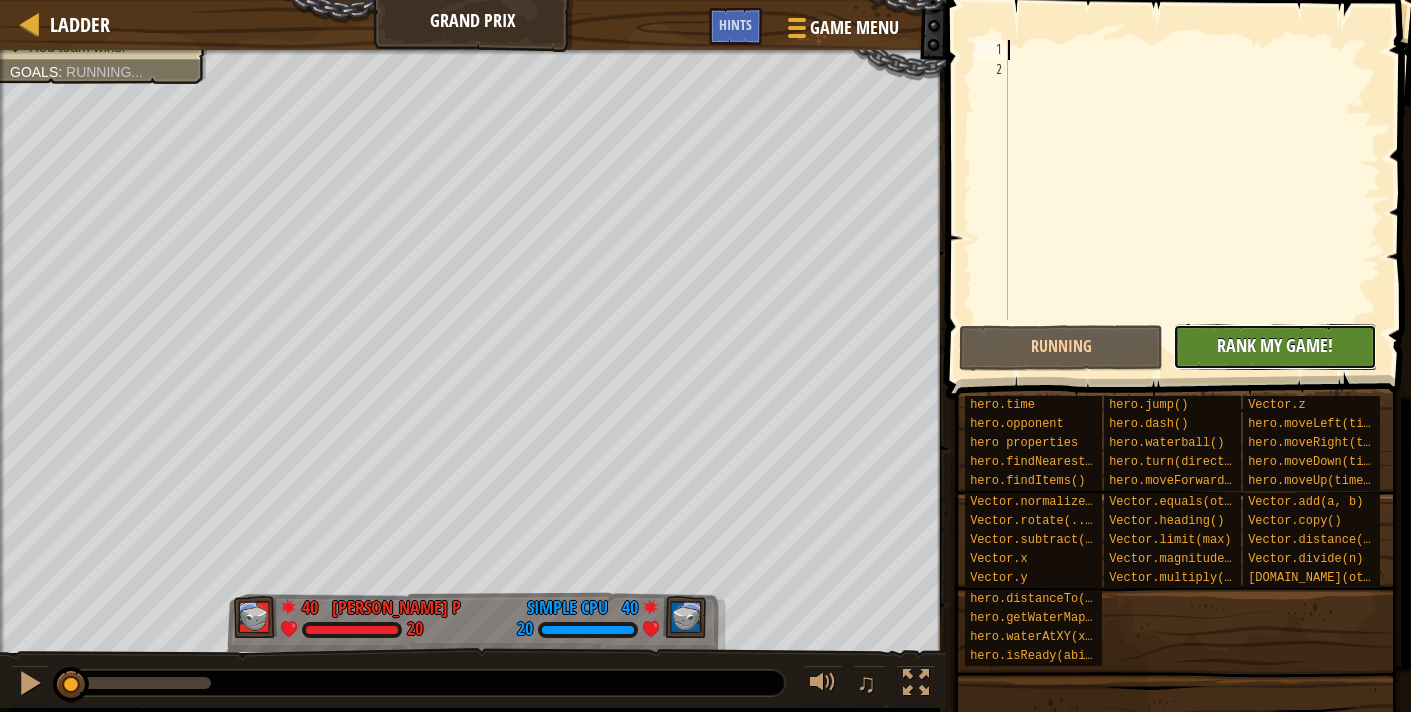 click on "No New Code to Rank Rank My Game! Submitting... Submitted for Ranking Failed to Rank Game Being Ranked" at bounding box center (1275, 347) 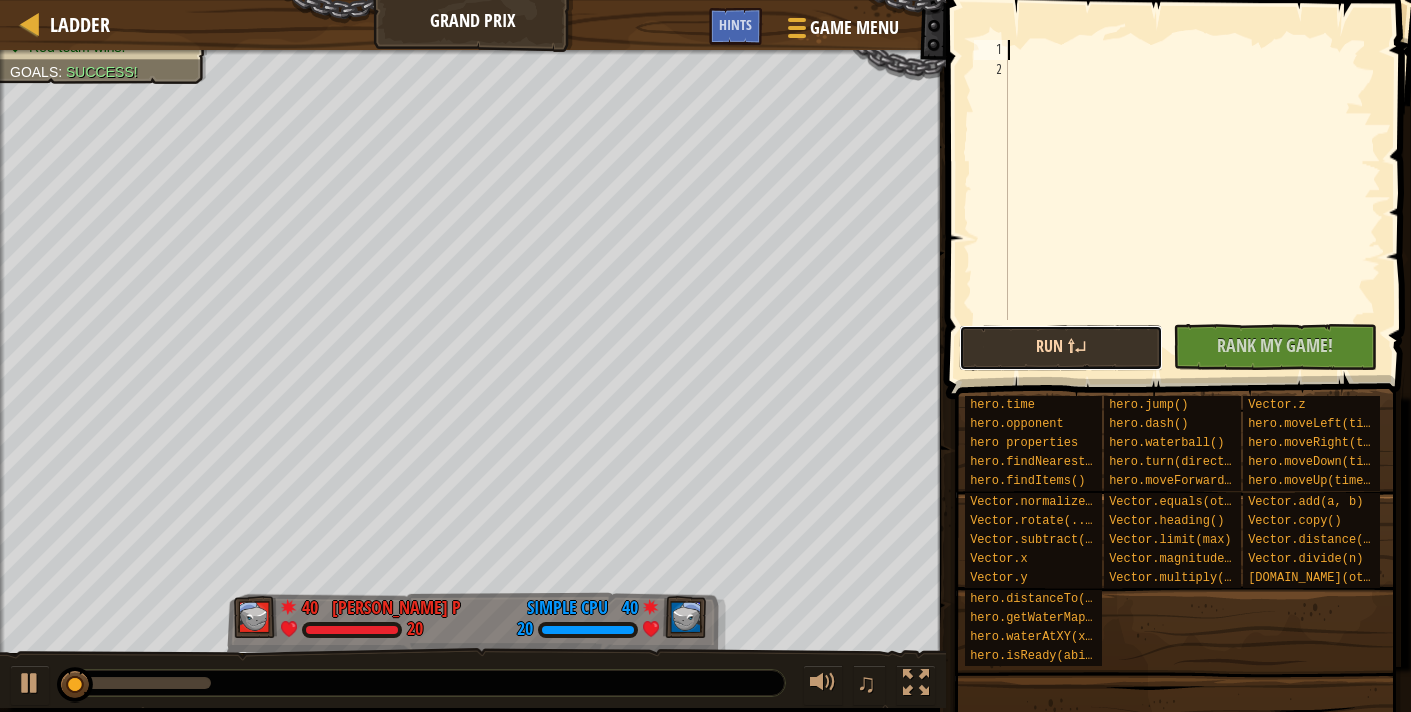 click on "Run ⇧↵" at bounding box center [1061, 348] 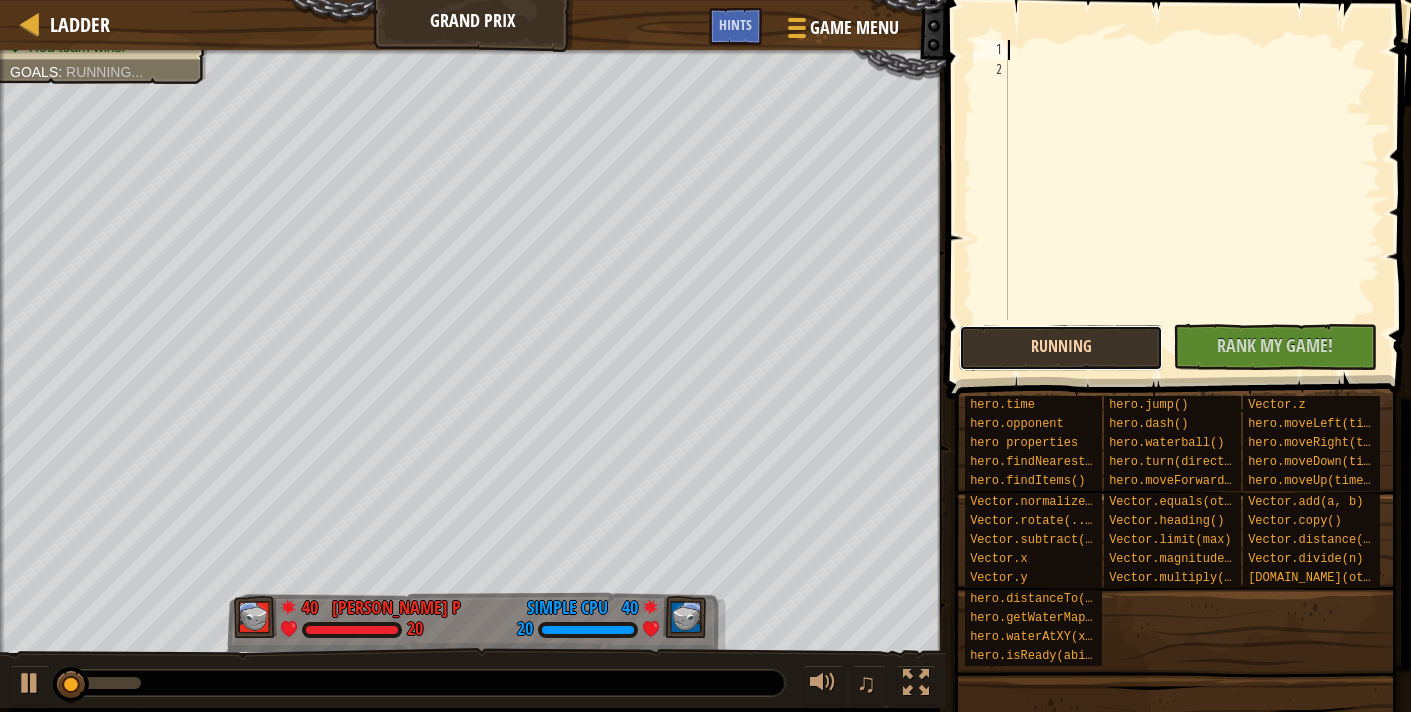click on "Running" at bounding box center (1061, 348) 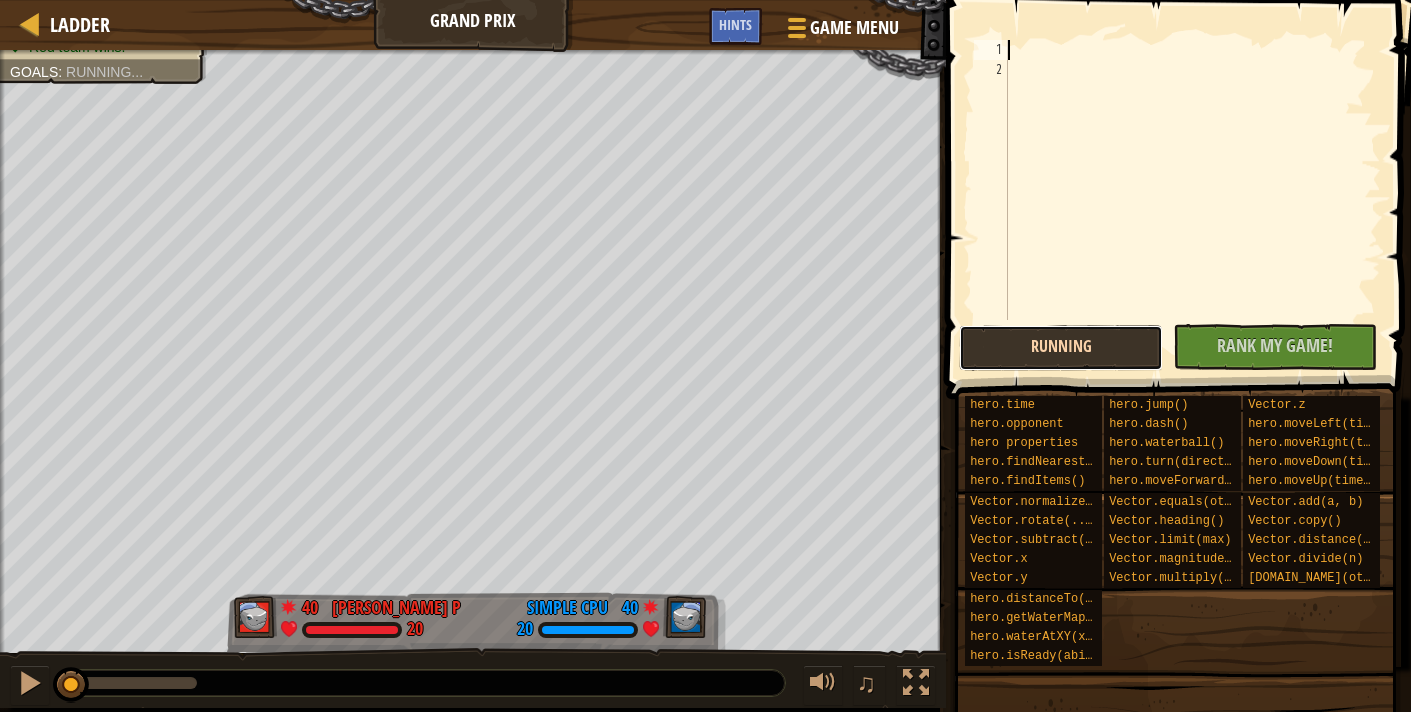 click on "Running" at bounding box center [1061, 348] 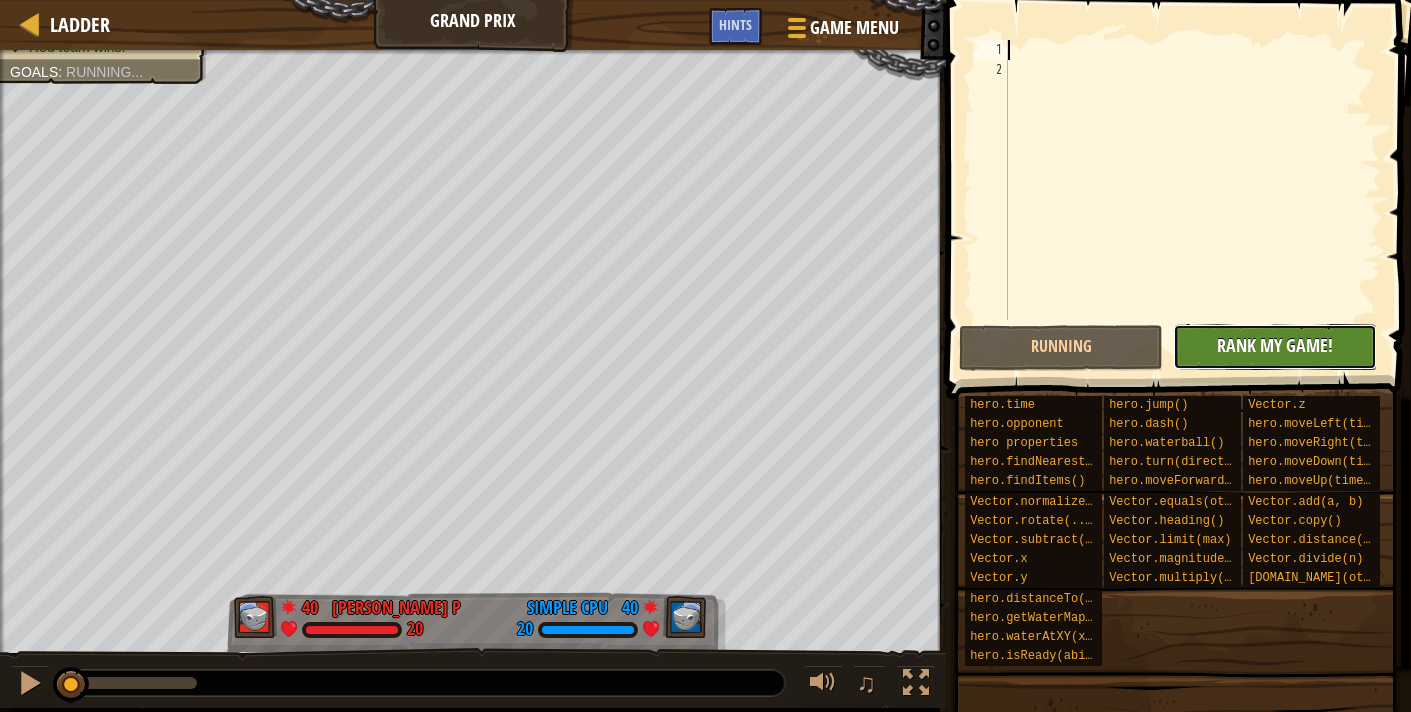 click on "Rank My Game!" at bounding box center (1275, 345) 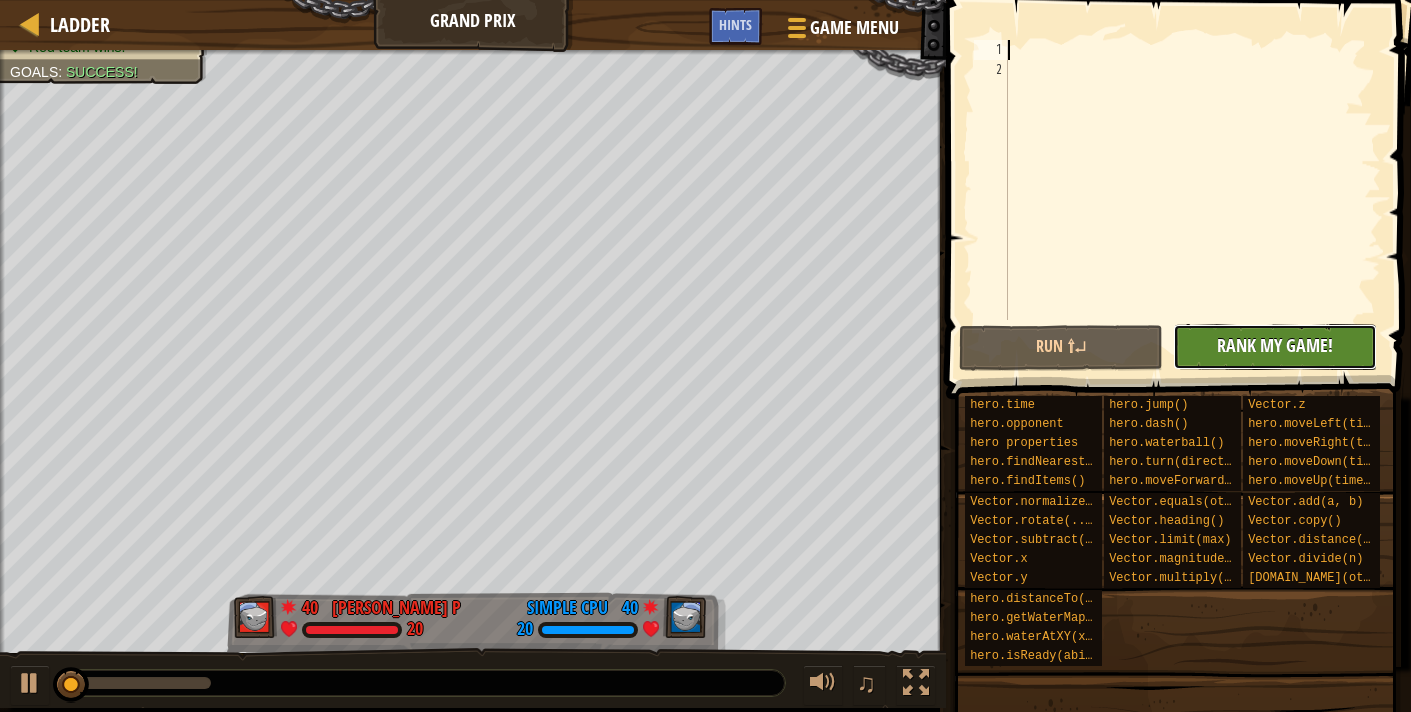 click on "Rank My Game!" at bounding box center [1275, 345] 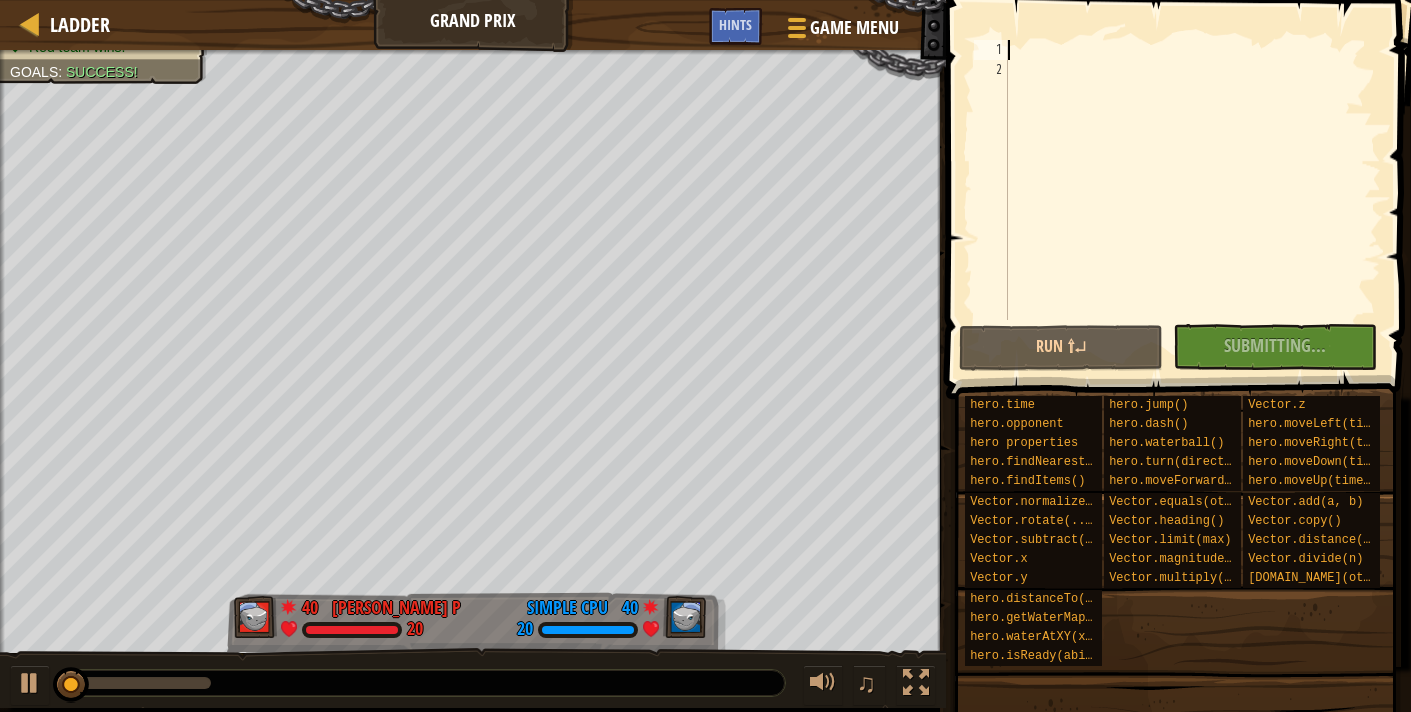 click on "No New Code to Rank Rank My Game! Submitting... Submitted for Ranking Failed to Rank Game Being Ranked" at bounding box center (1265, 347) 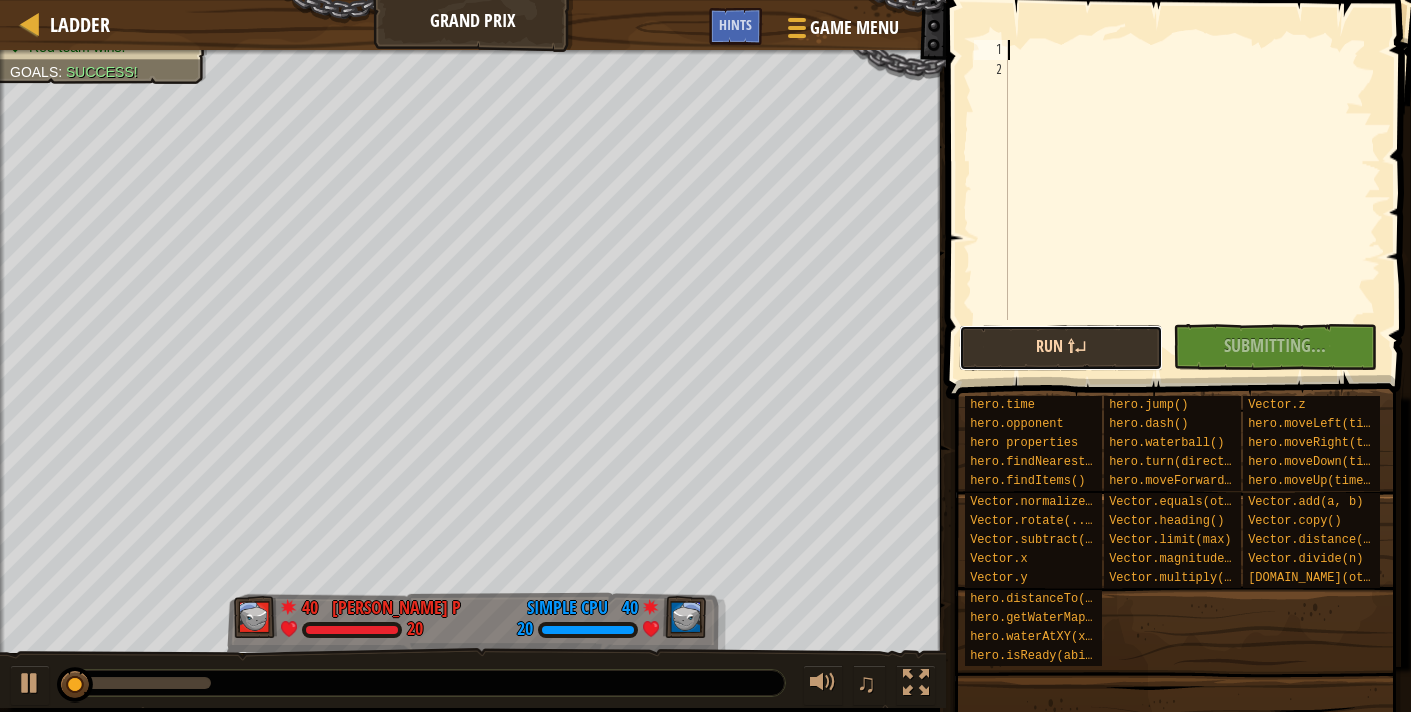 click on "Run ⇧↵" at bounding box center (1061, 348) 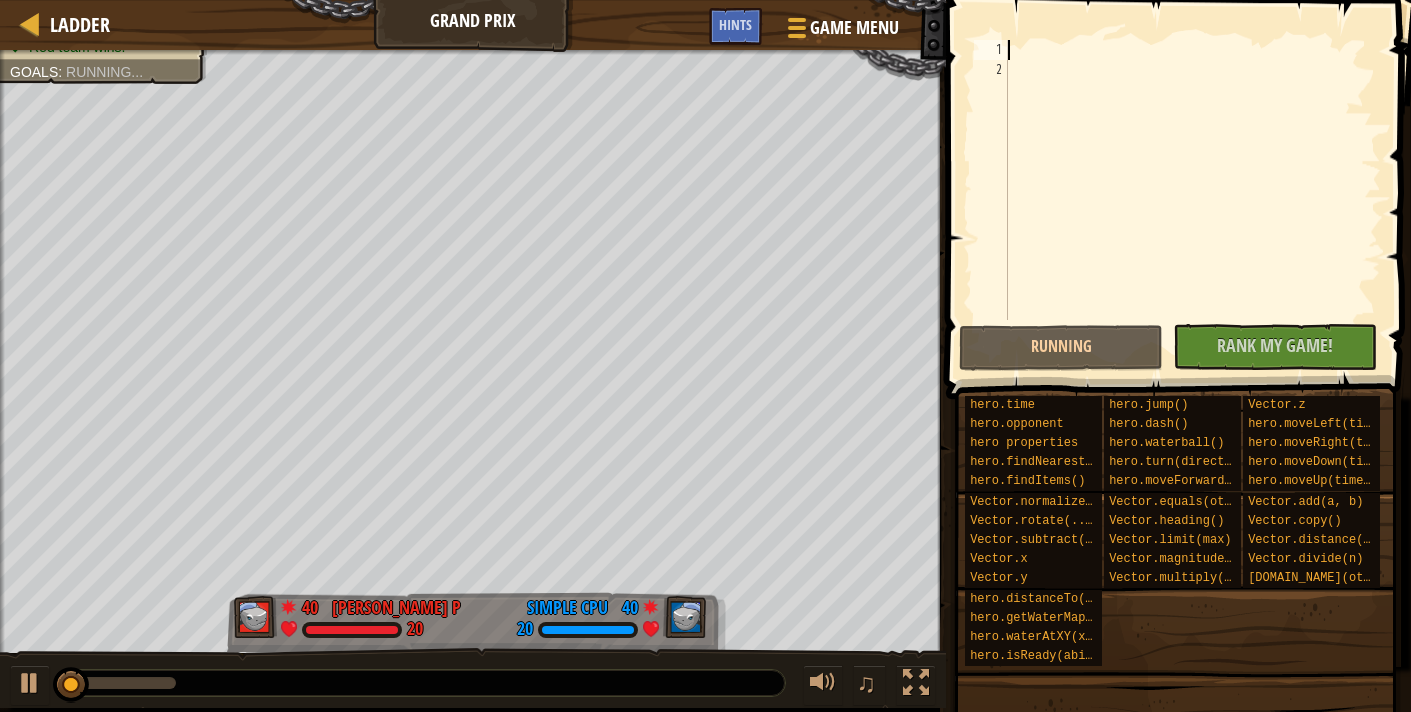 click at bounding box center (1175, 671) 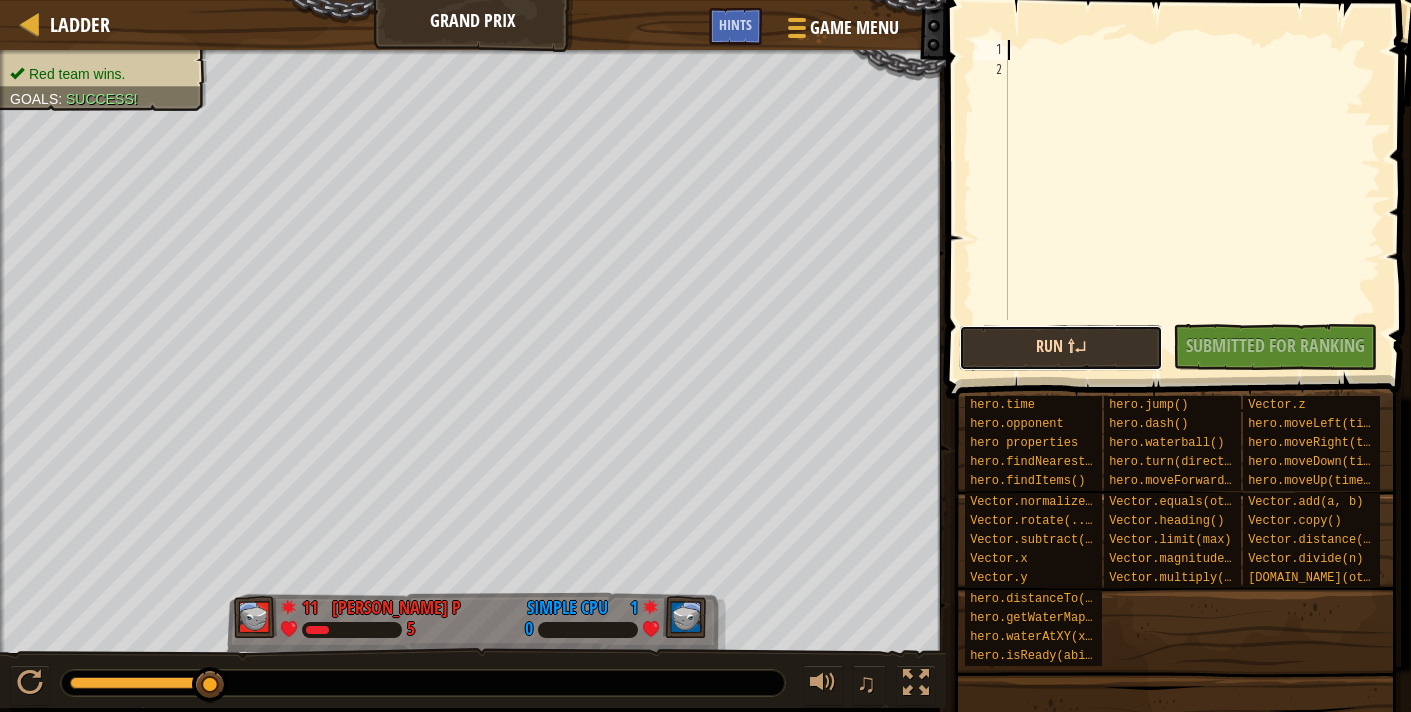 click on "Run ⇧↵" at bounding box center (1061, 348) 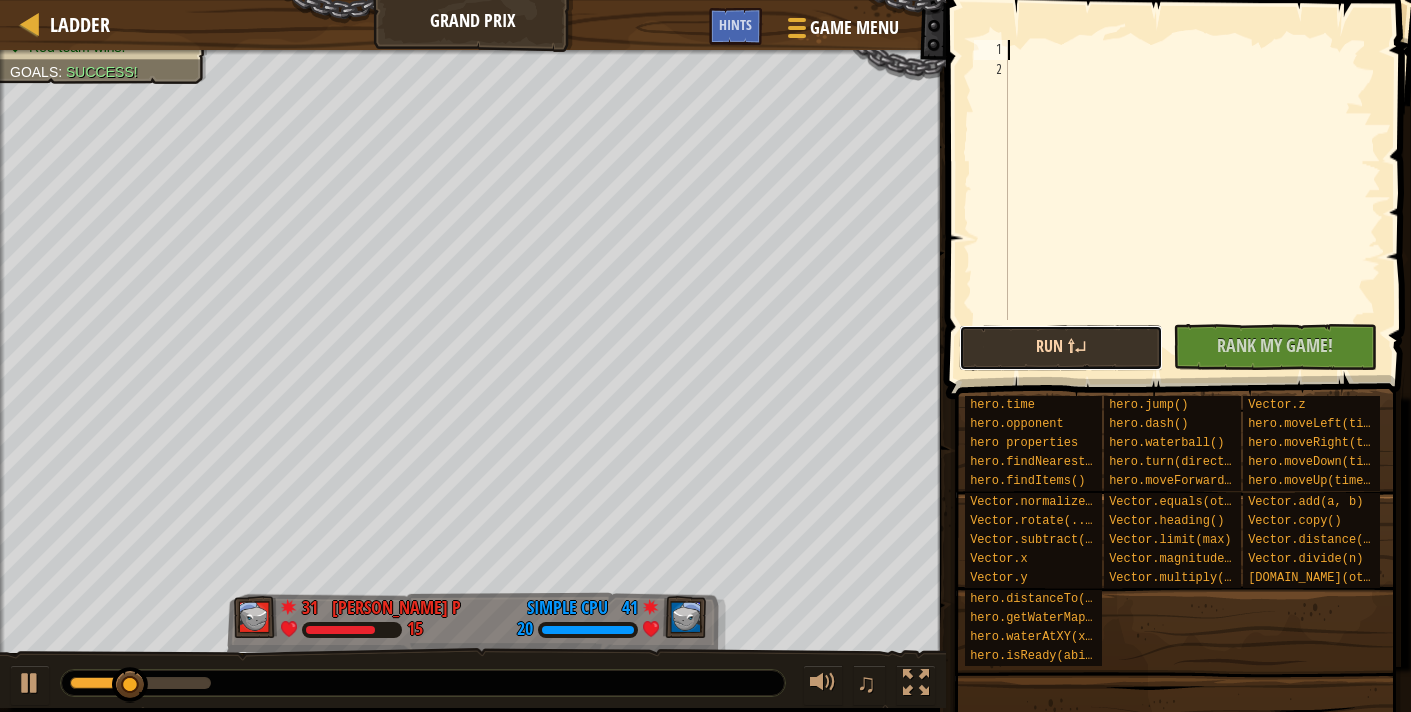 click on "Run ⇧↵" at bounding box center (1061, 348) 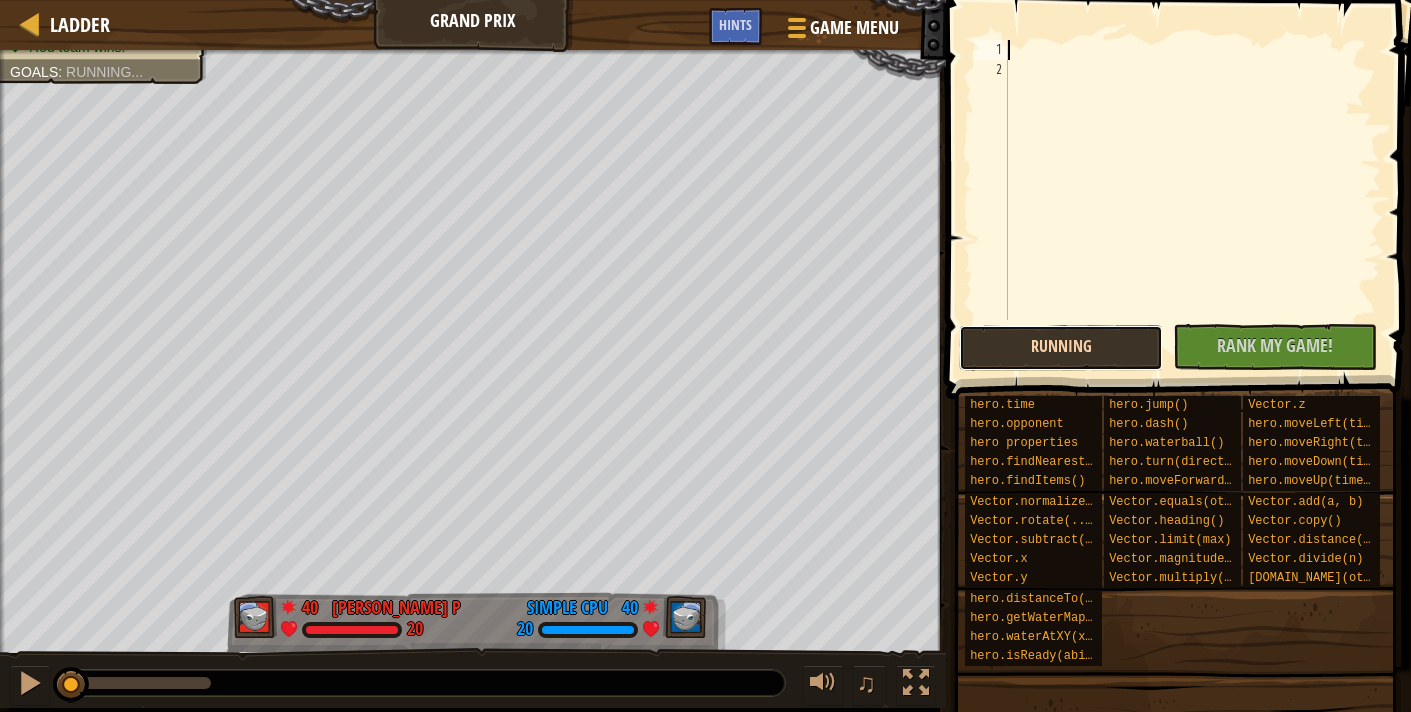 click on "Running" at bounding box center (1061, 348) 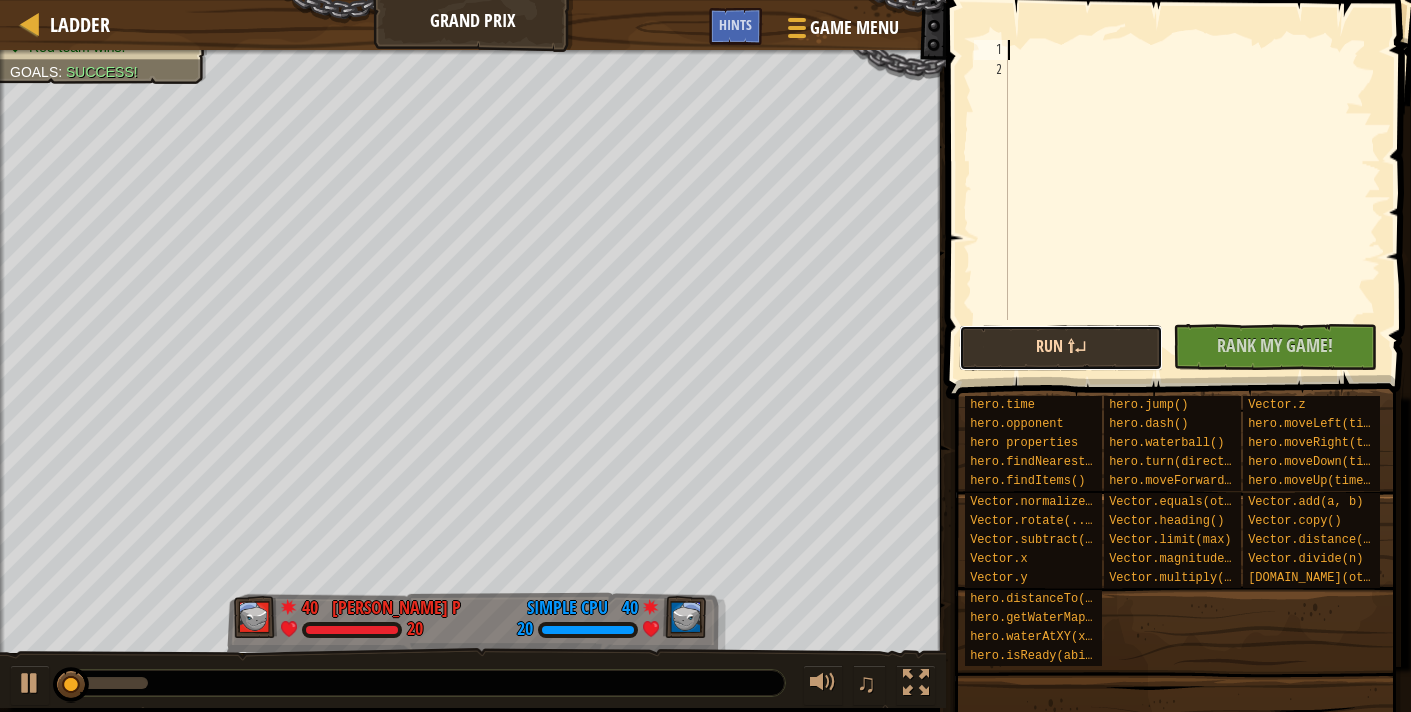 click on "Run ⇧↵" at bounding box center [1061, 348] 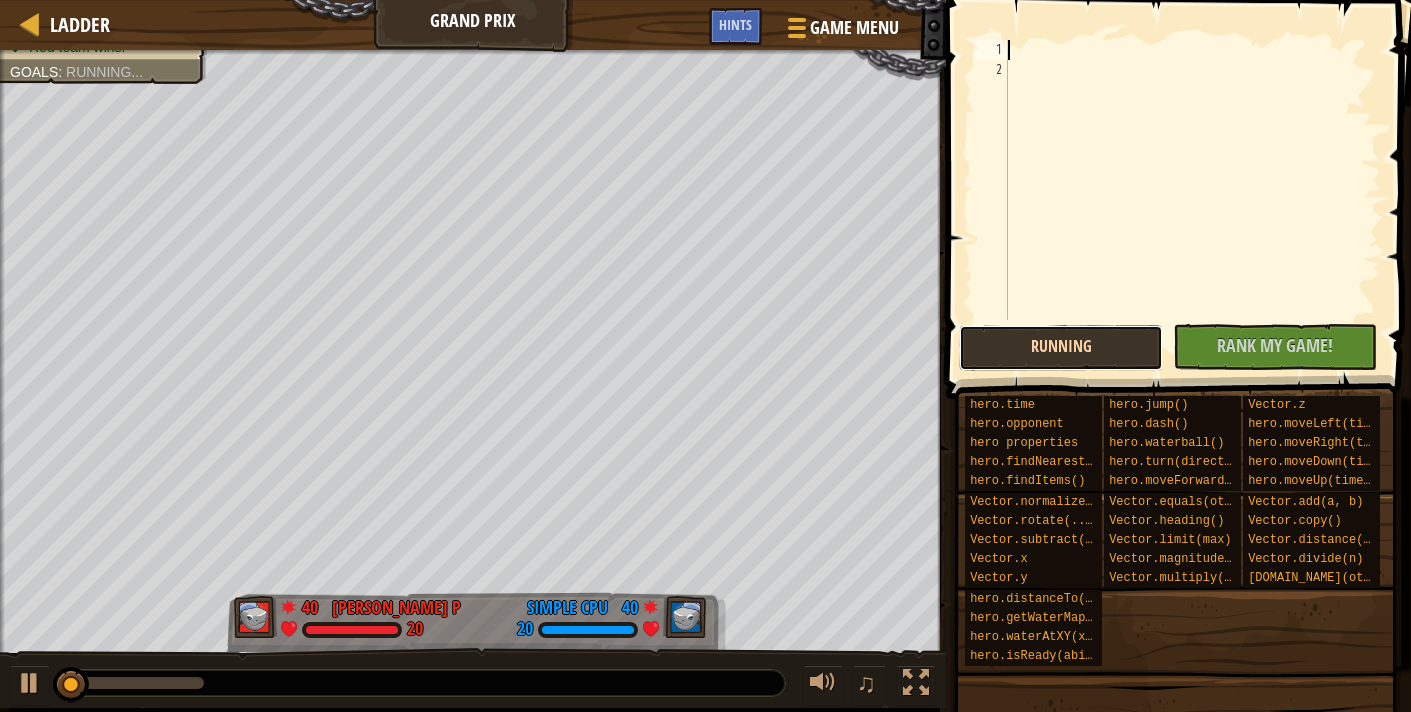 click on "Running" at bounding box center [1061, 348] 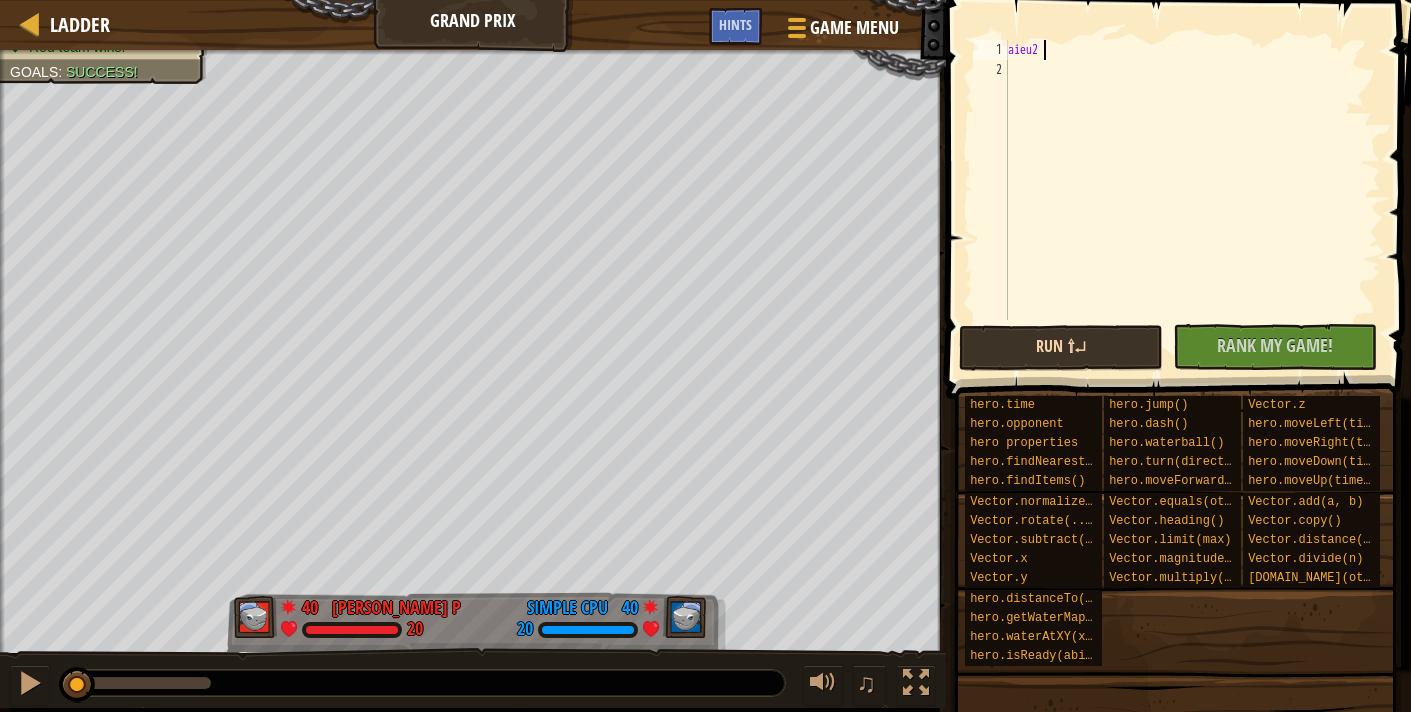 scroll, scrollTop: 8, scrollLeft: 1, axis: both 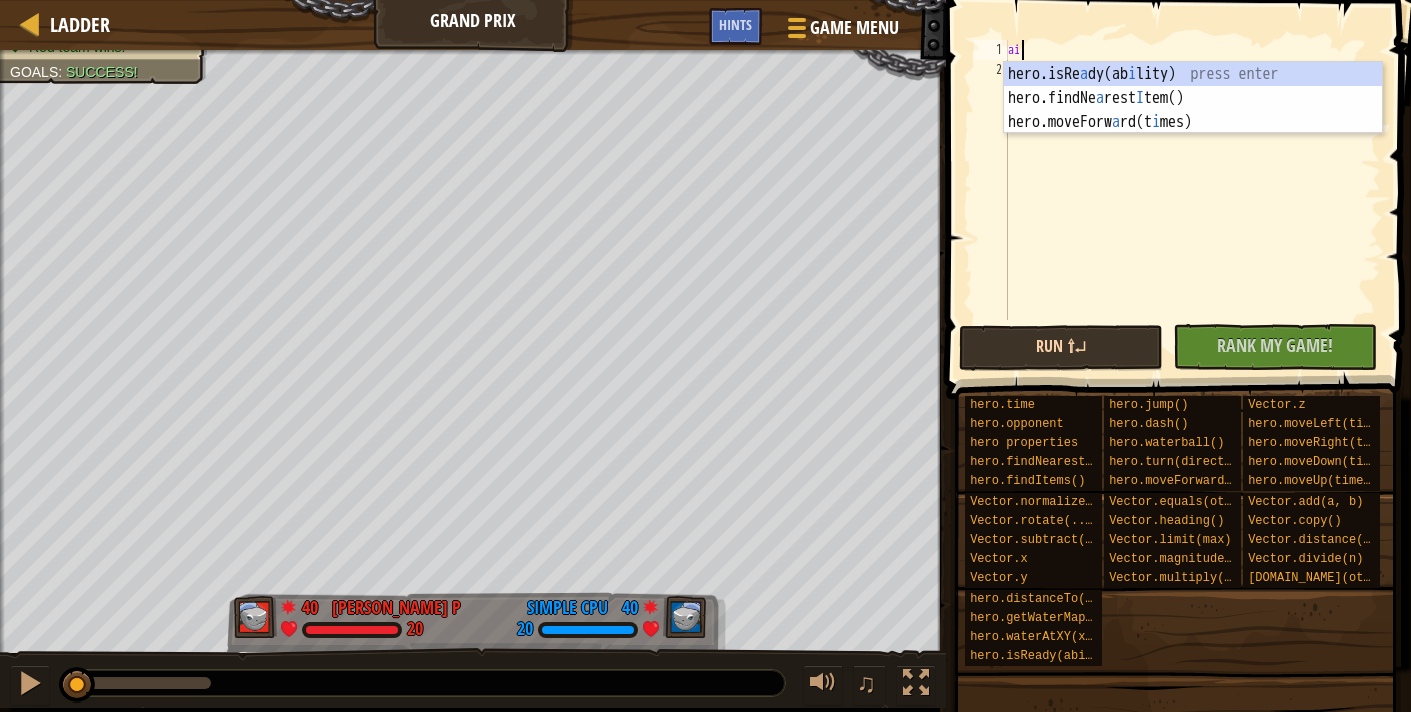 type on "a" 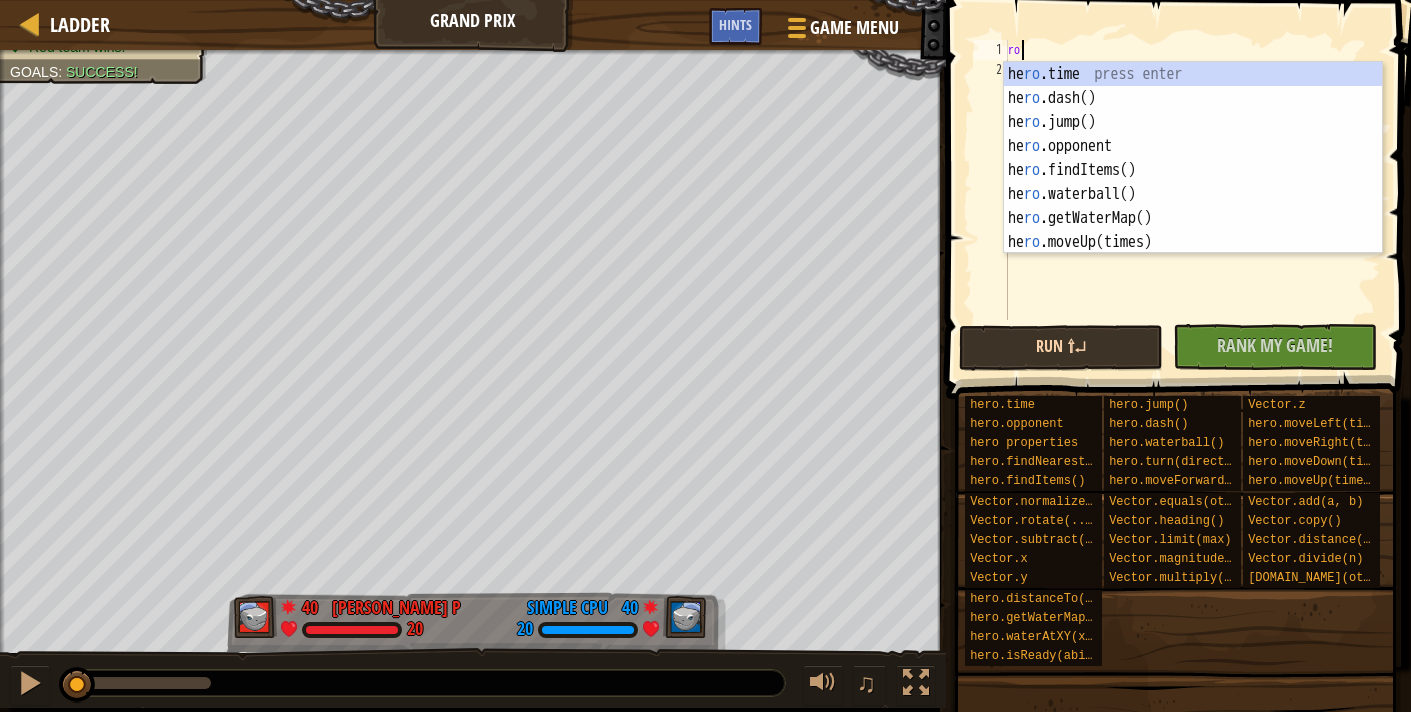 scroll, scrollTop: 8, scrollLeft: 0, axis: vertical 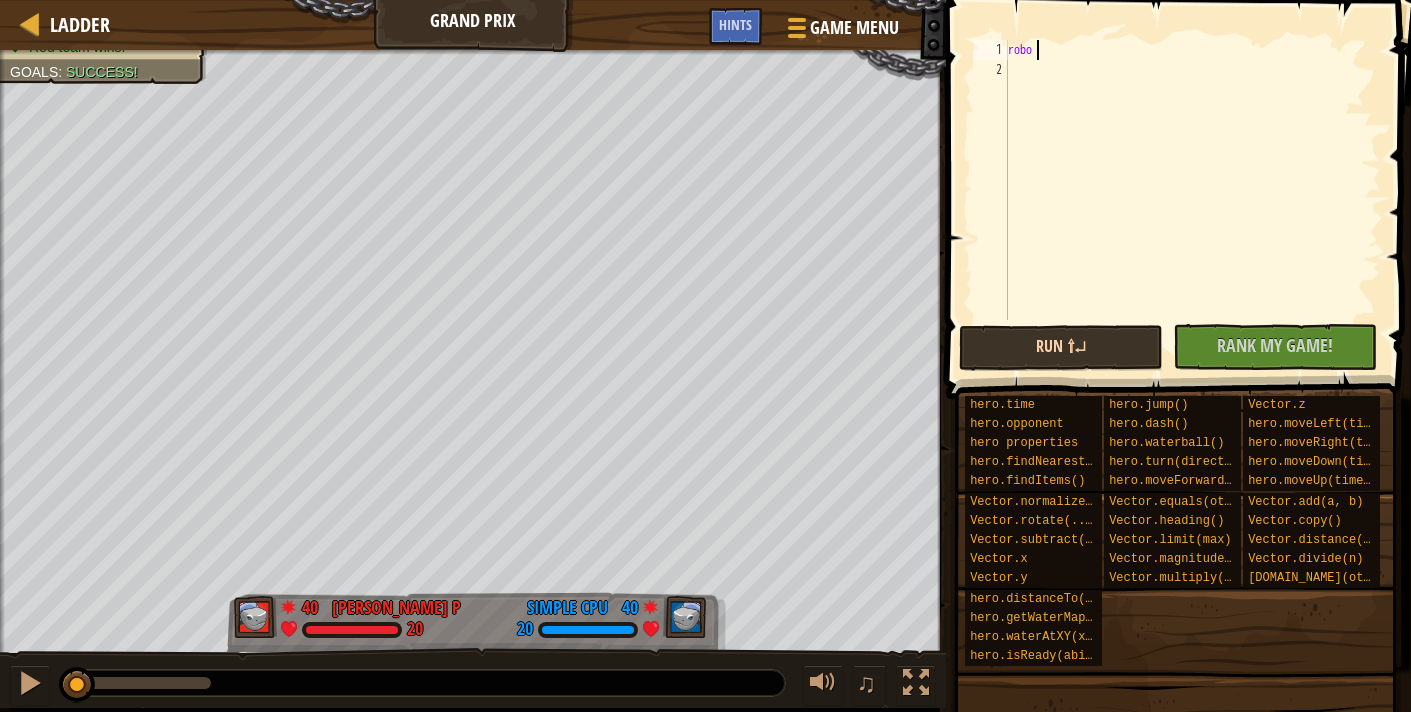 type on "robot" 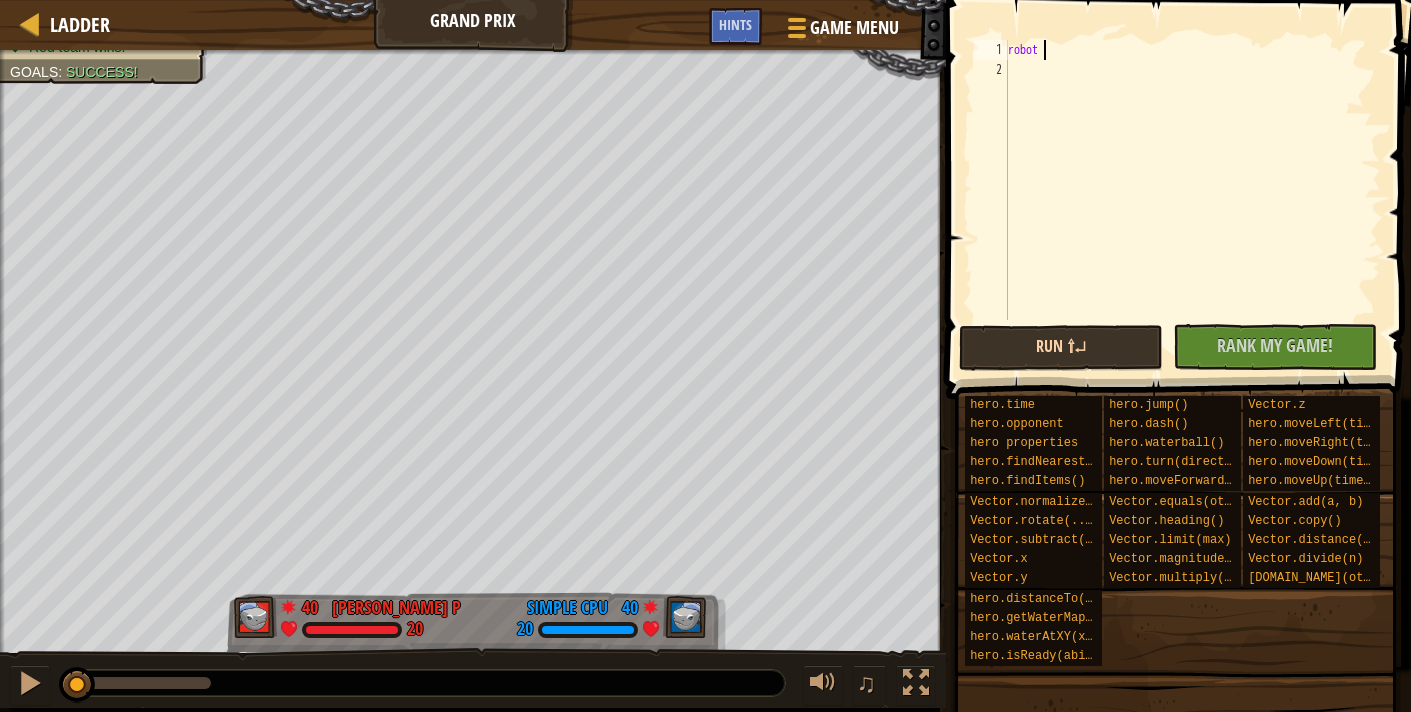 scroll, scrollTop: 8, scrollLeft: 1, axis: both 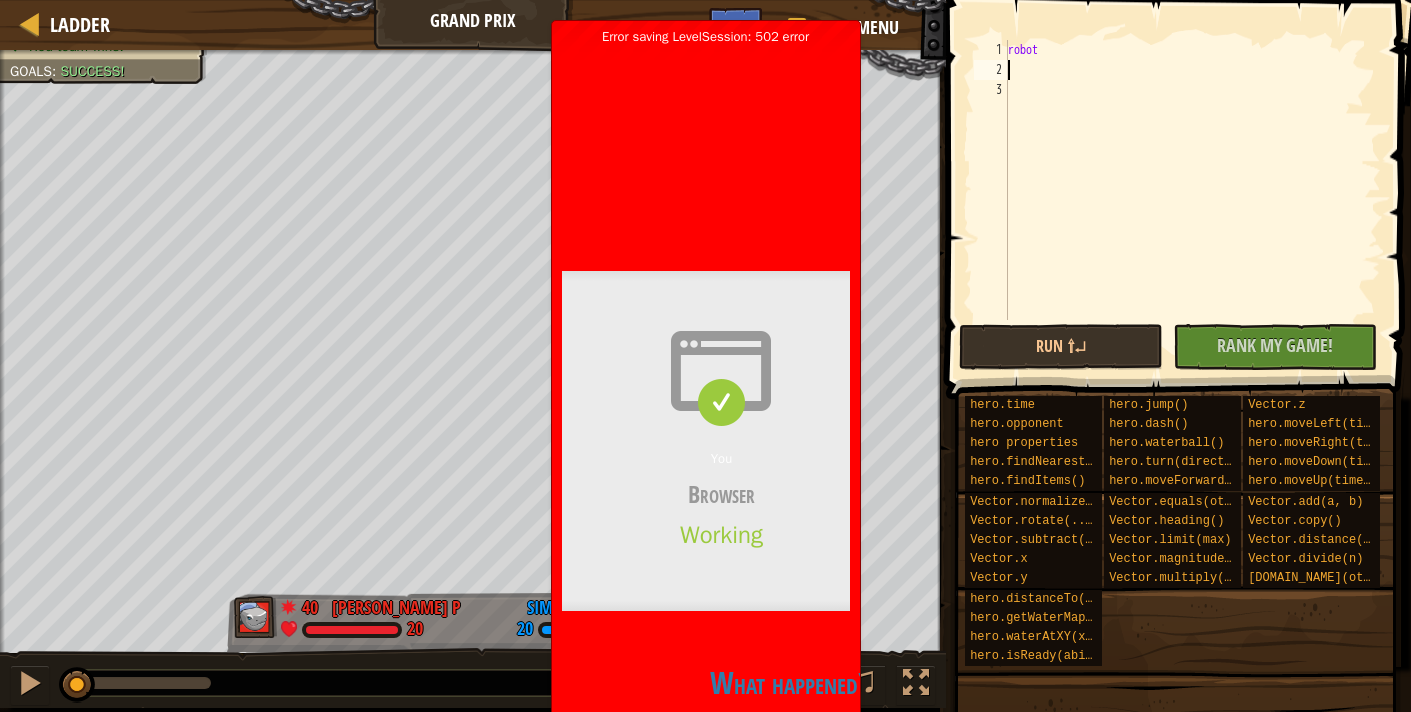 click on "You
Browser
Working" at bounding box center [722, 441] 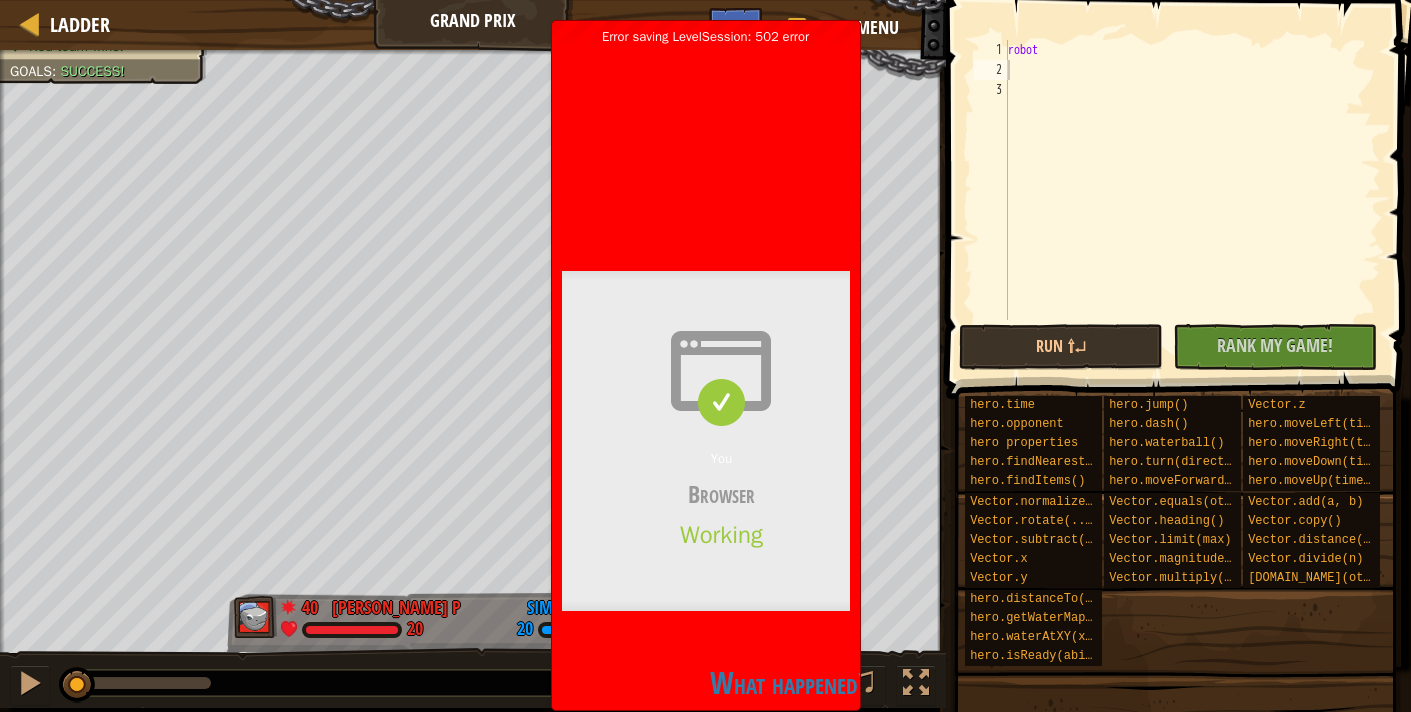 click on "Browser" at bounding box center [722, 494] 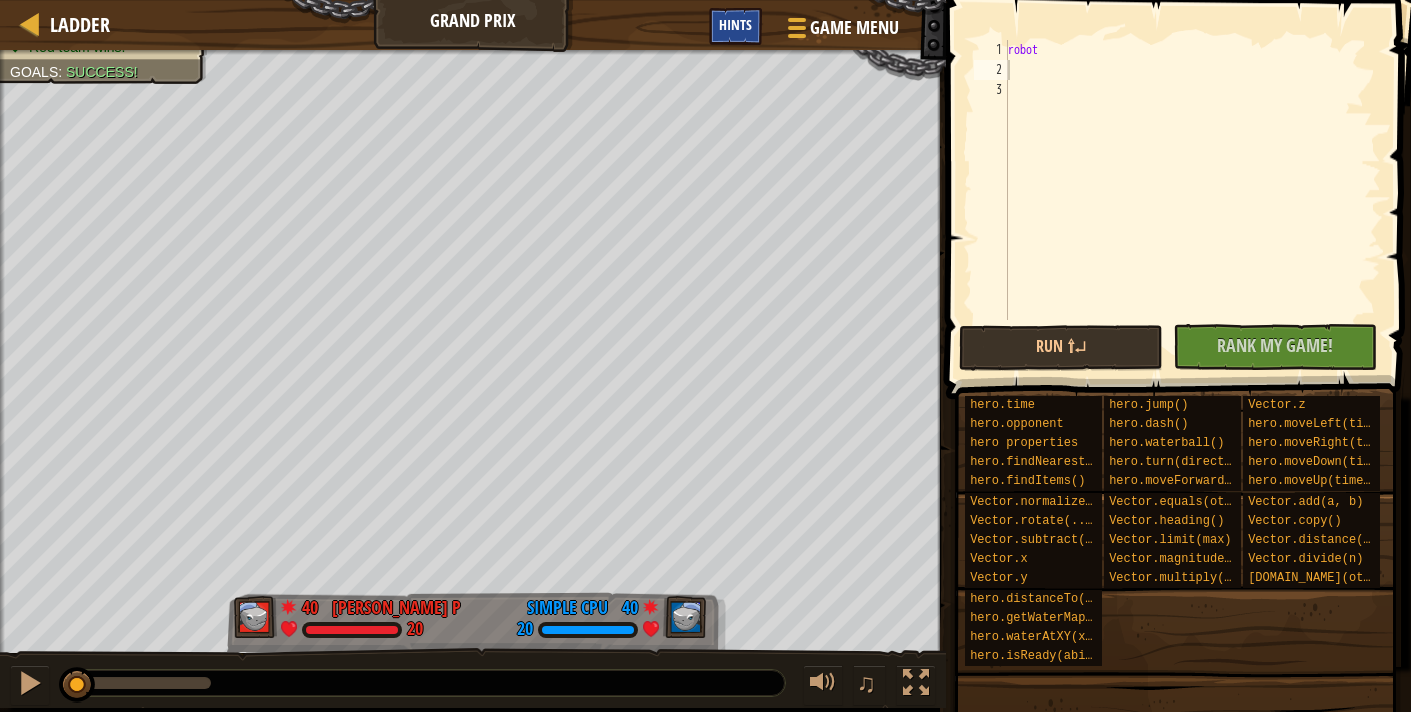 click on "Hints" at bounding box center [735, 26] 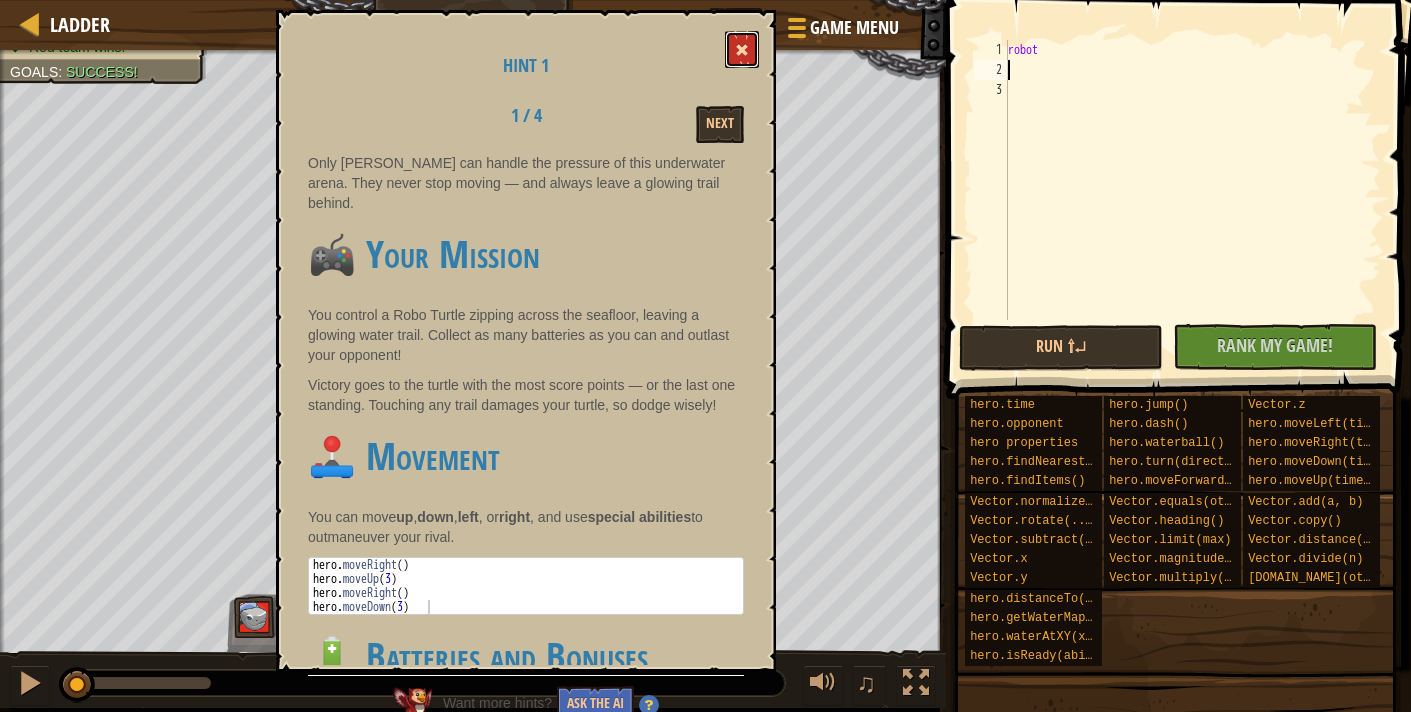 click at bounding box center (742, 49) 